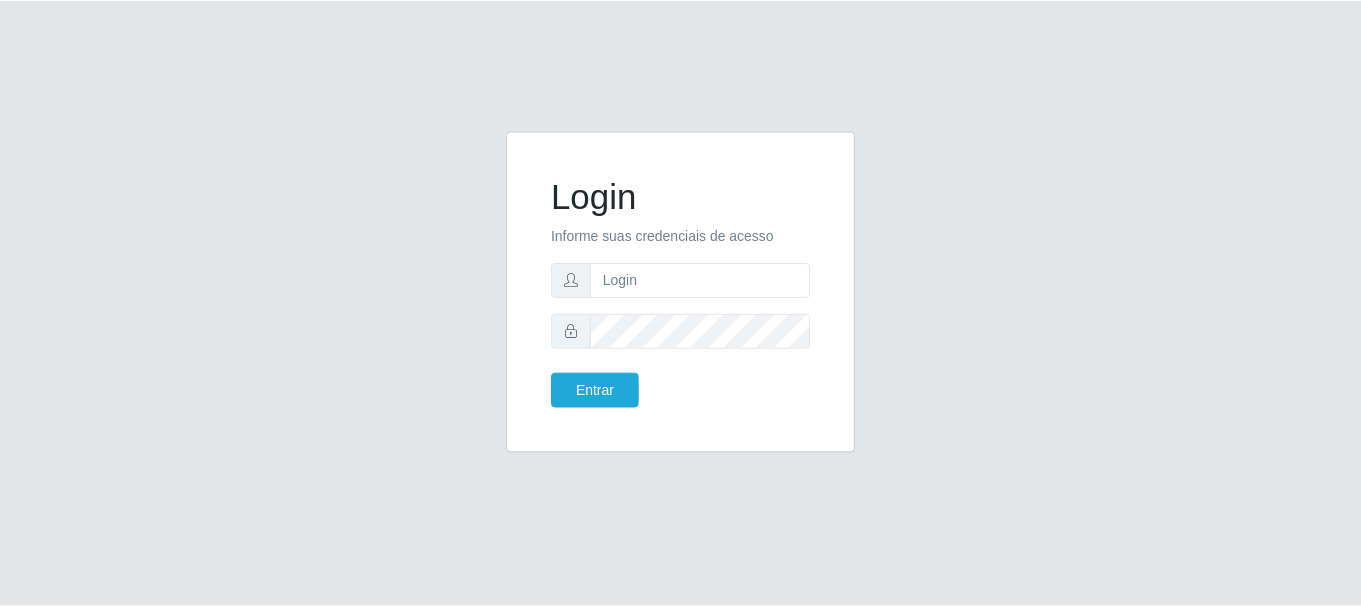 scroll, scrollTop: 0, scrollLeft: 0, axis: both 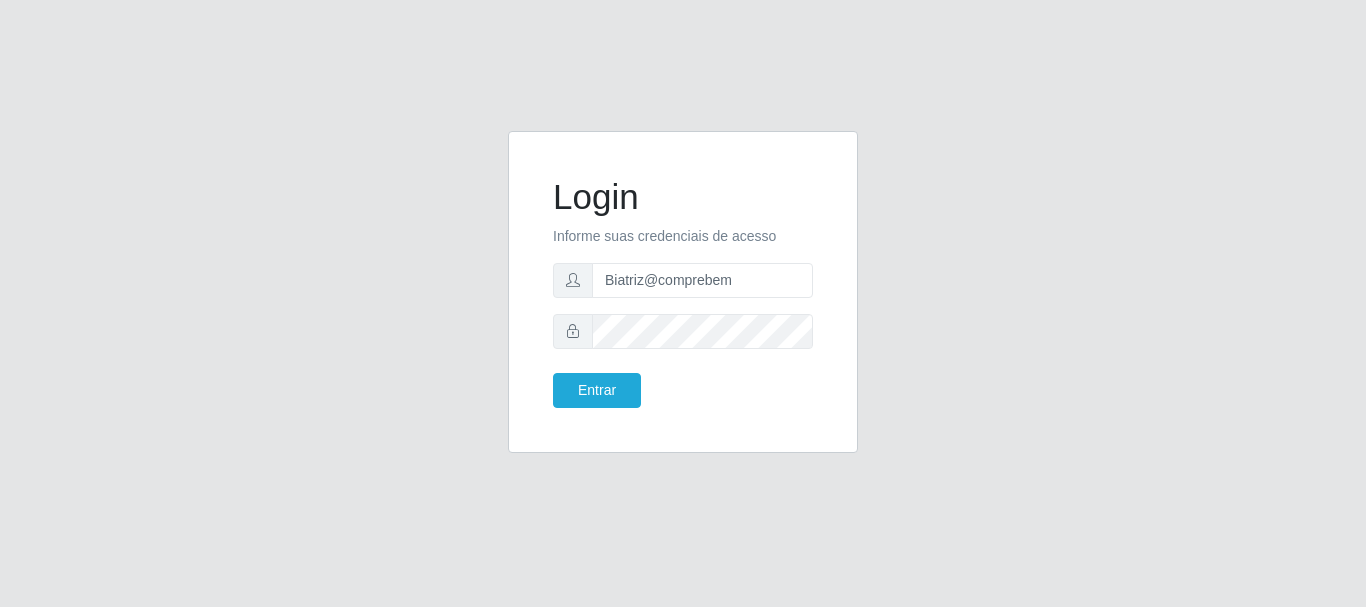 type on "Biatriz@comprebem" 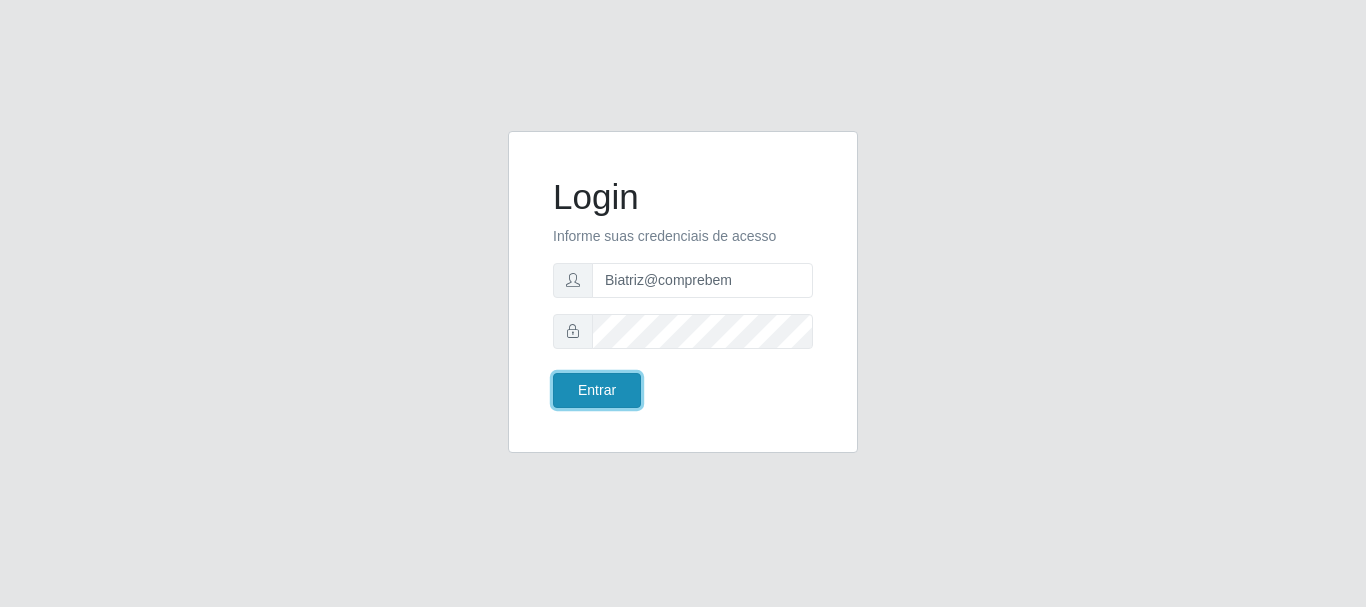click on "Entrar" at bounding box center [597, 390] 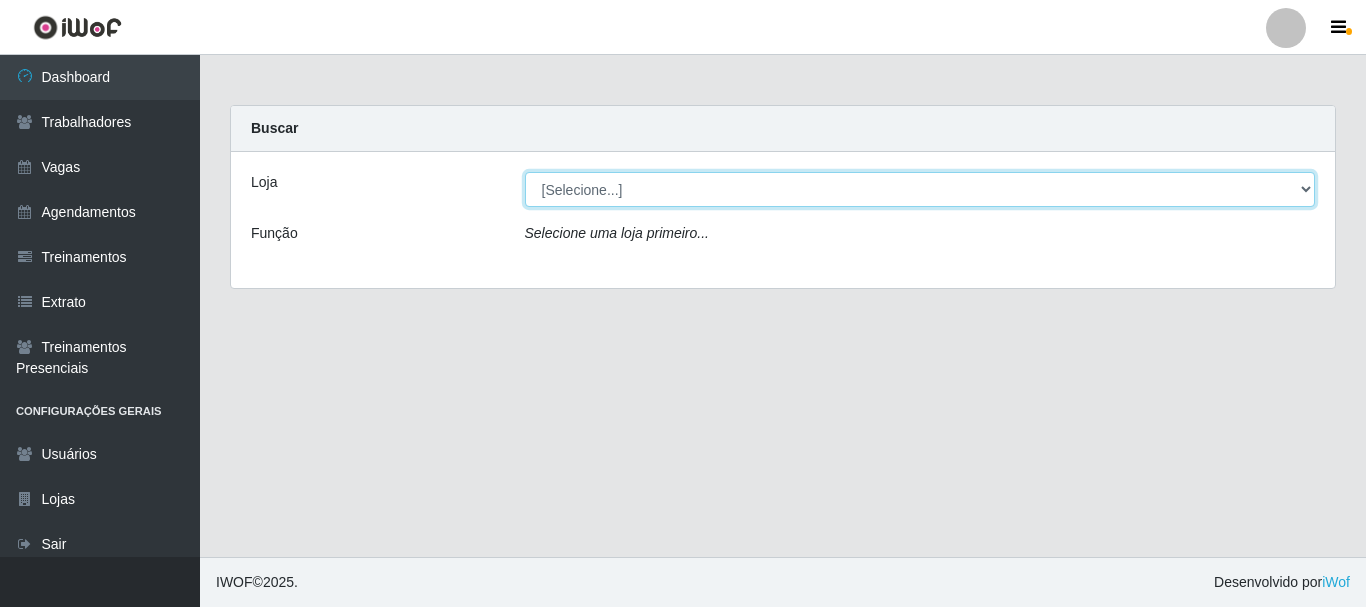 click on "[Selecione...] Supermercado Compre Bem - Itabaiana" at bounding box center (920, 189) 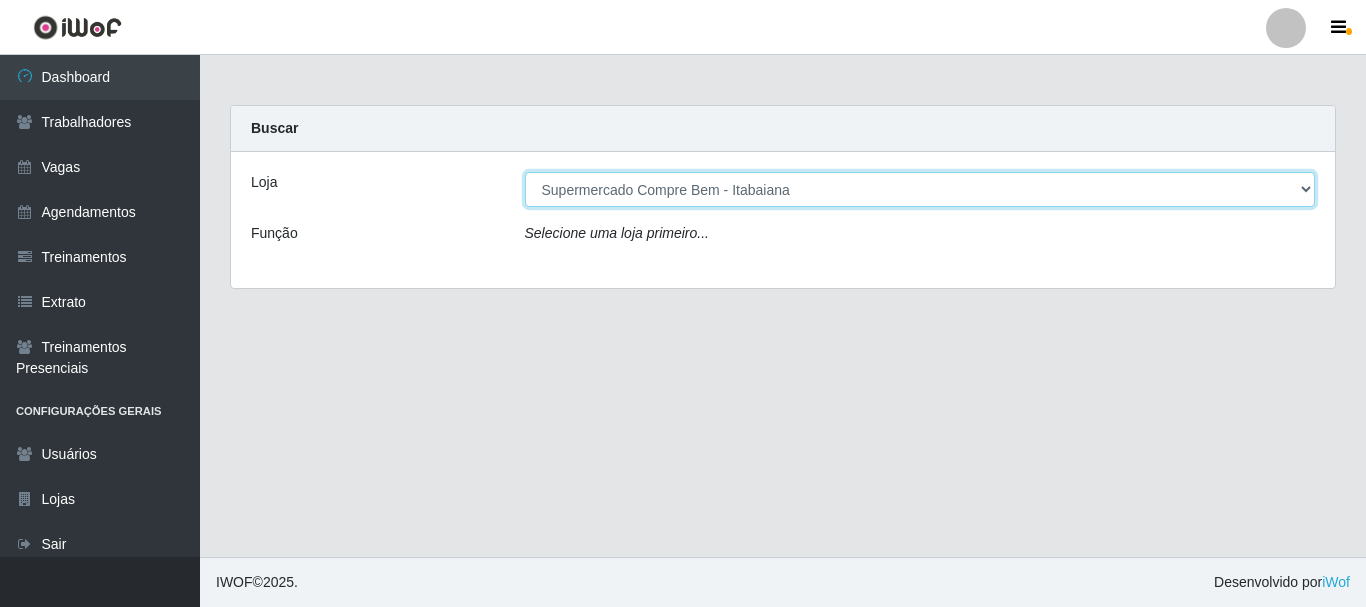click on "[Selecione...] Supermercado Compre Bem - Itabaiana" at bounding box center [920, 189] 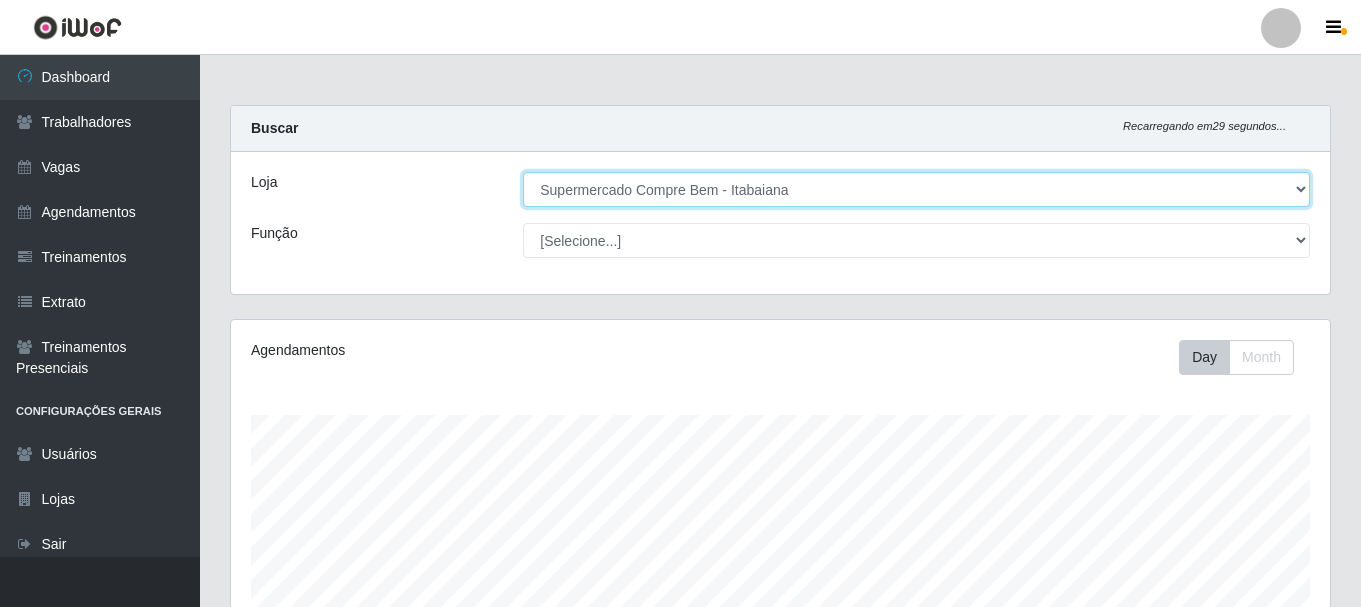 scroll, scrollTop: 999585, scrollLeft: 998901, axis: both 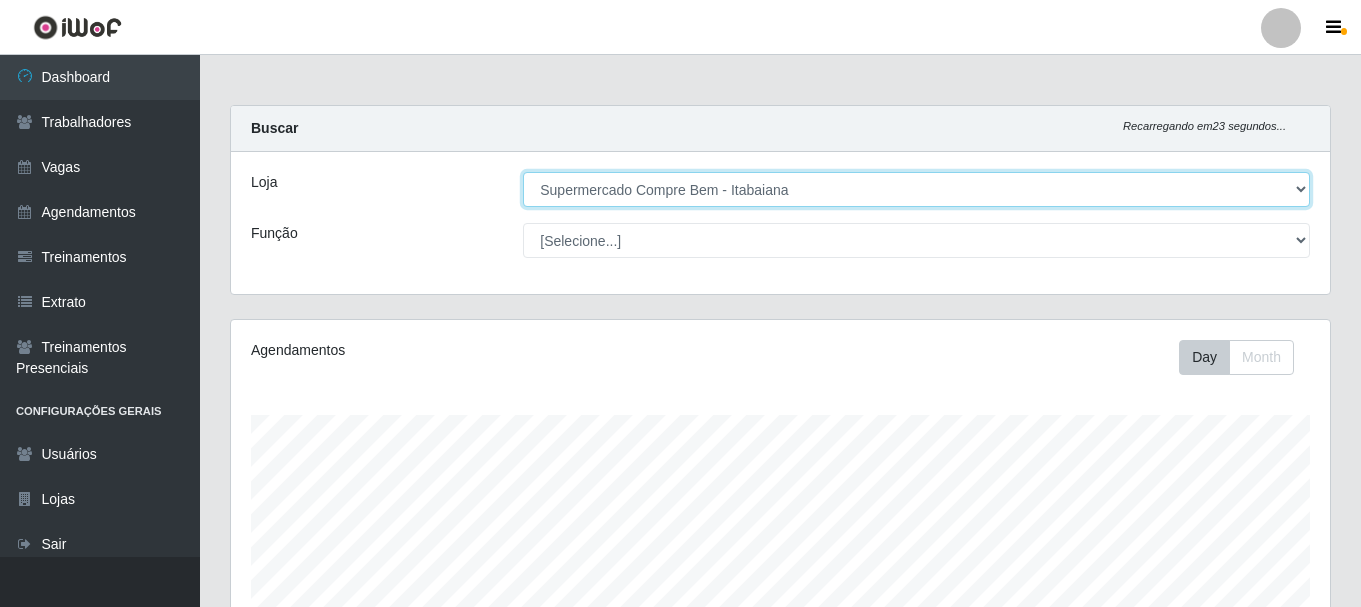 click on "[Selecione...] Supermercado Compre Bem - Itabaiana" at bounding box center [916, 189] 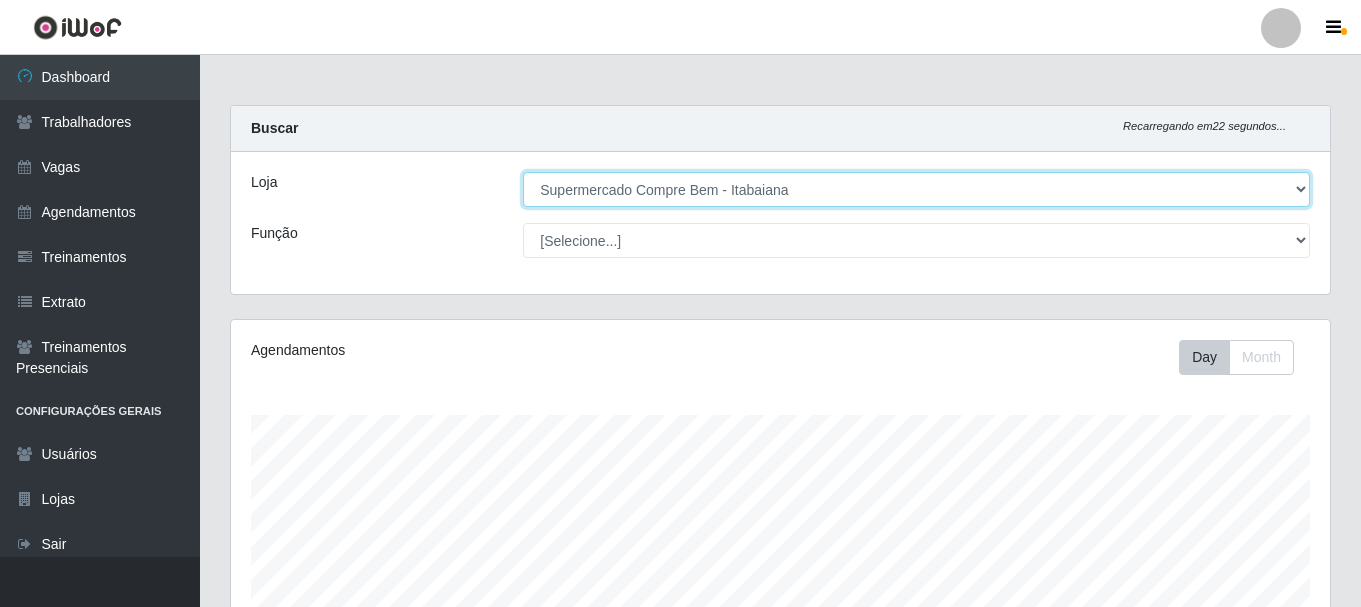 click on "[Selecione...] Supermercado Compre Bem - Itabaiana" at bounding box center (916, 189) 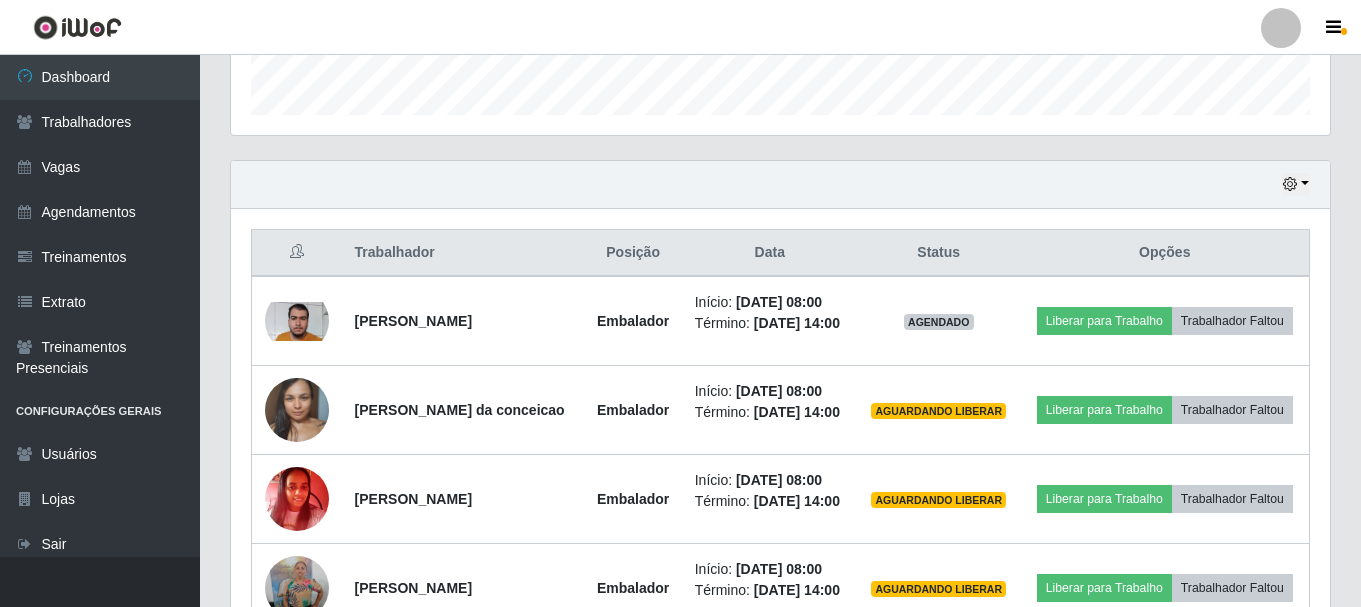 scroll, scrollTop: 700, scrollLeft: 0, axis: vertical 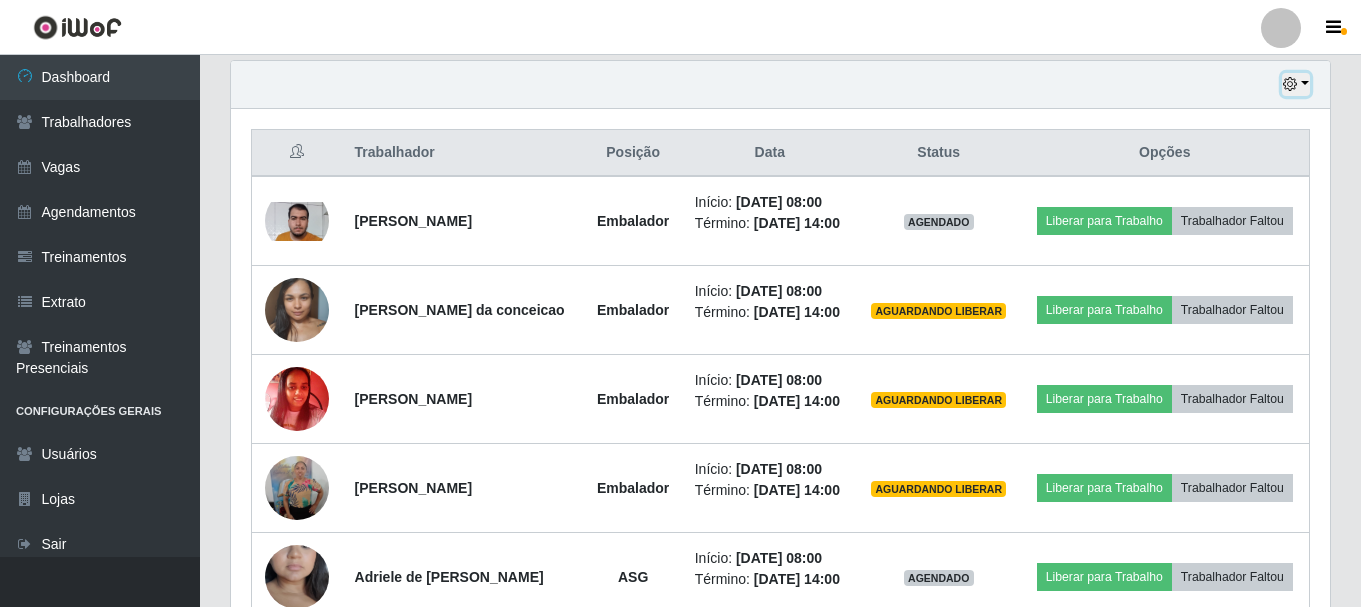 click at bounding box center [1296, 84] 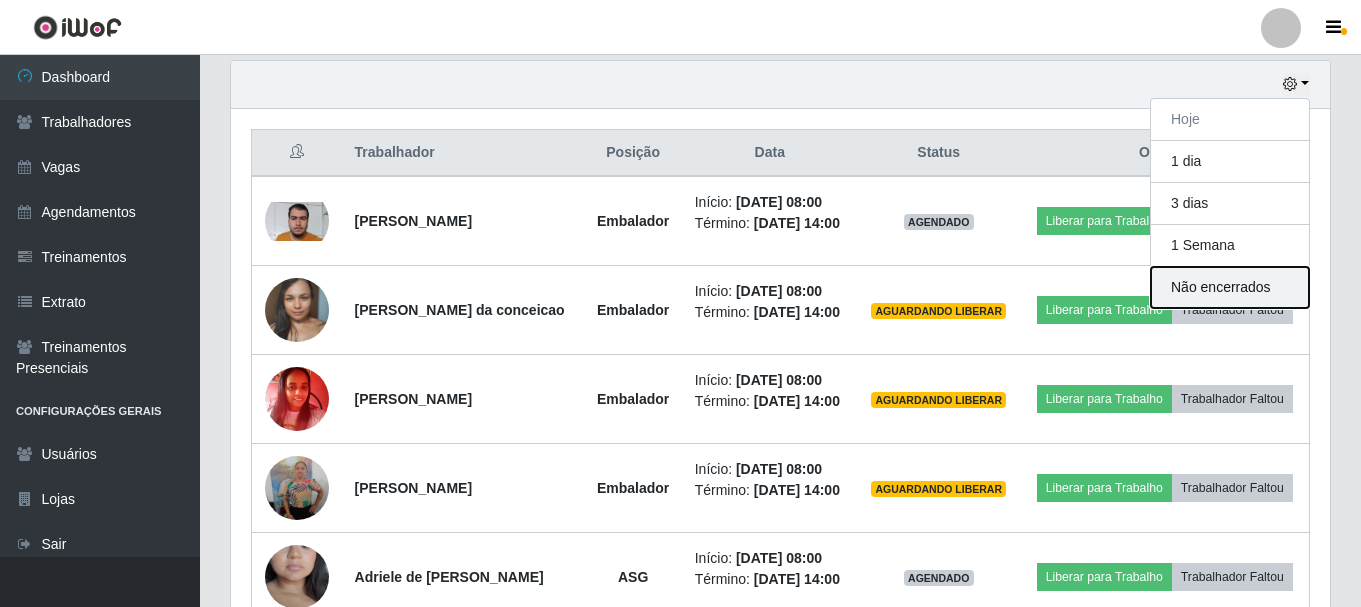 click on "Não encerrados" at bounding box center (1230, 287) 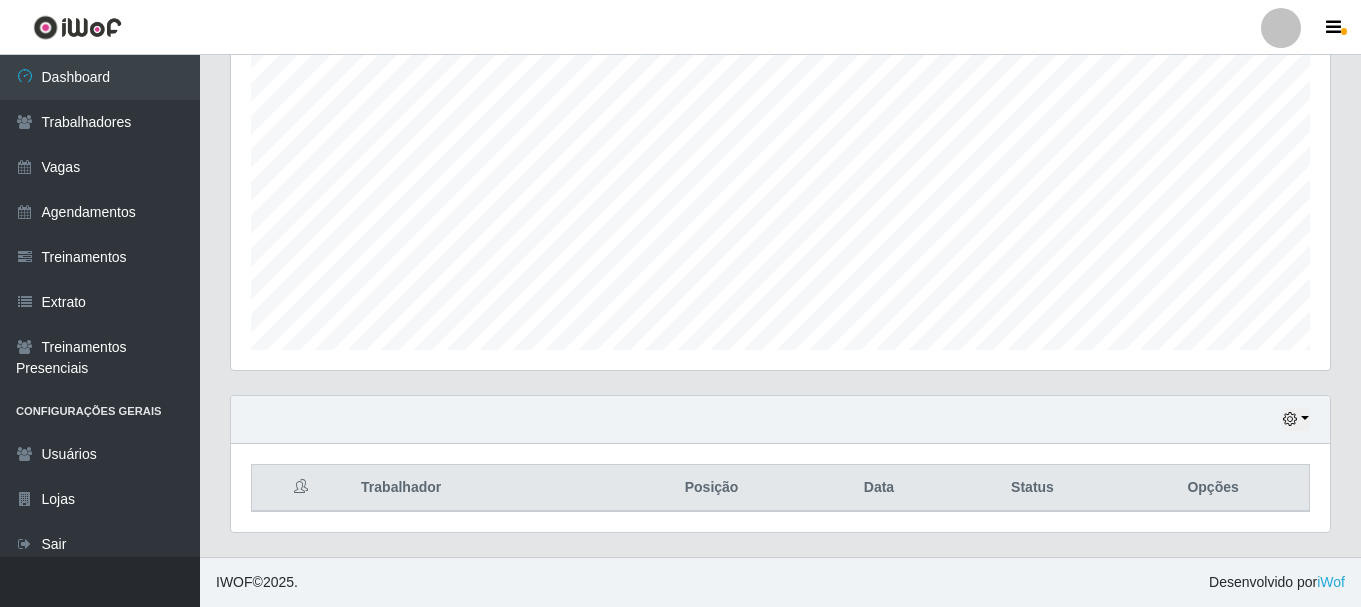 scroll, scrollTop: 700, scrollLeft: 0, axis: vertical 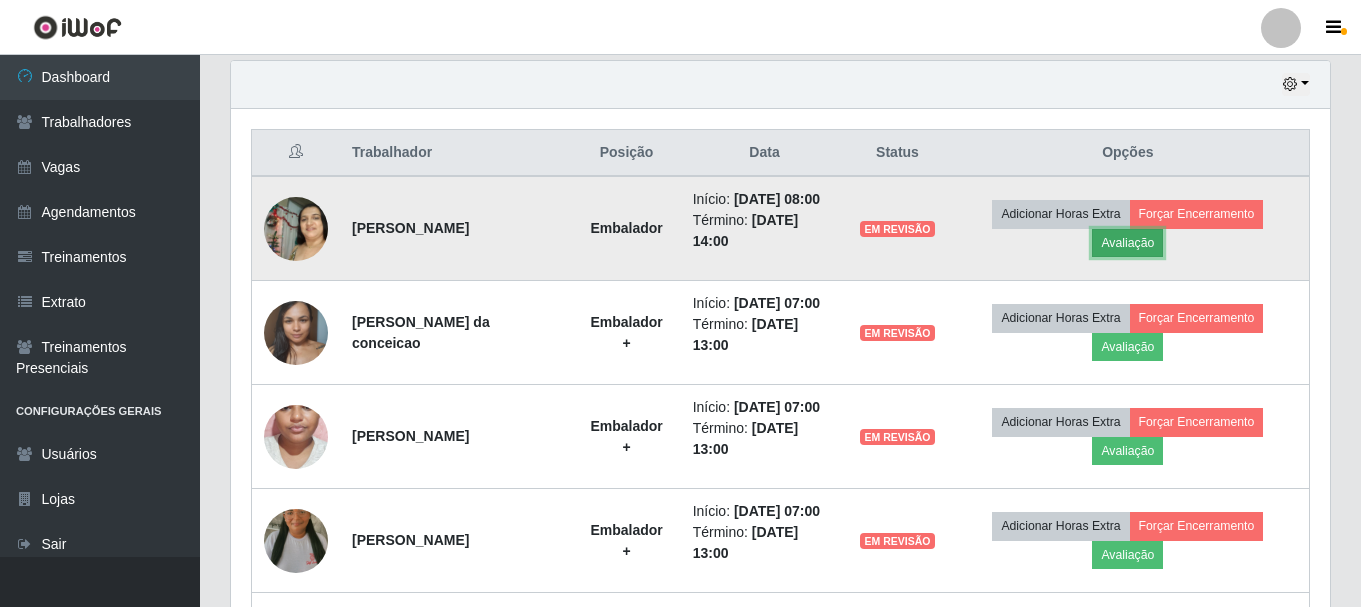 click on "Avaliação" at bounding box center (1127, 243) 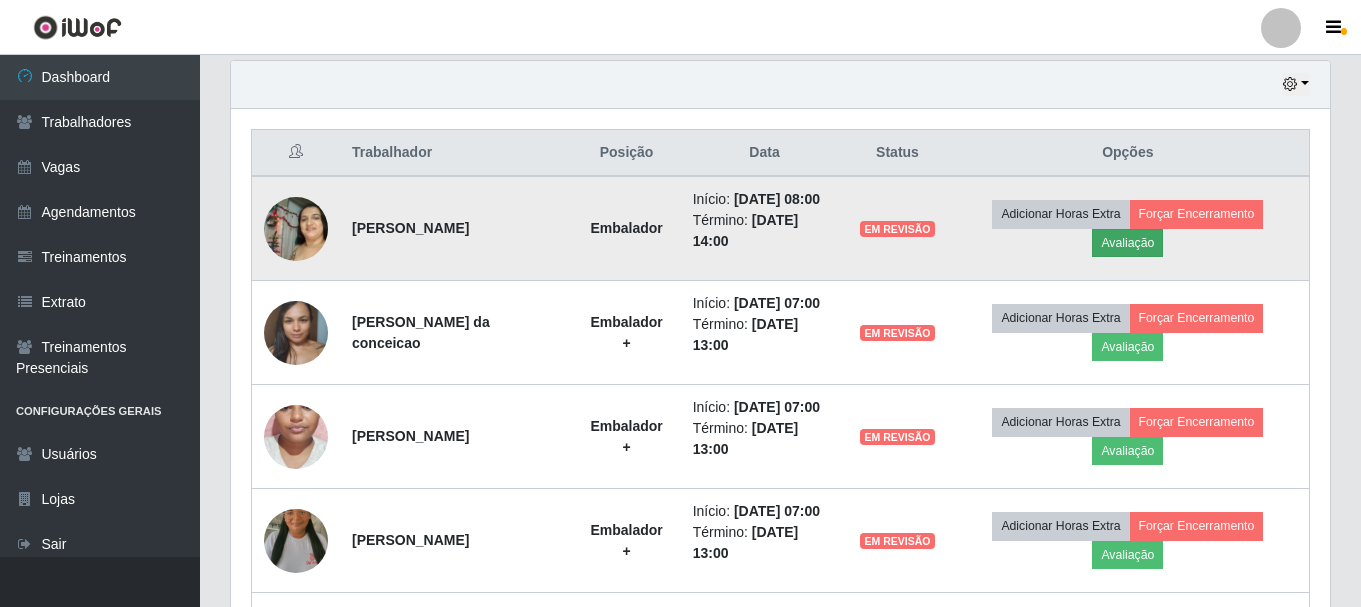 scroll, scrollTop: 999585, scrollLeft: 998911, axis: both 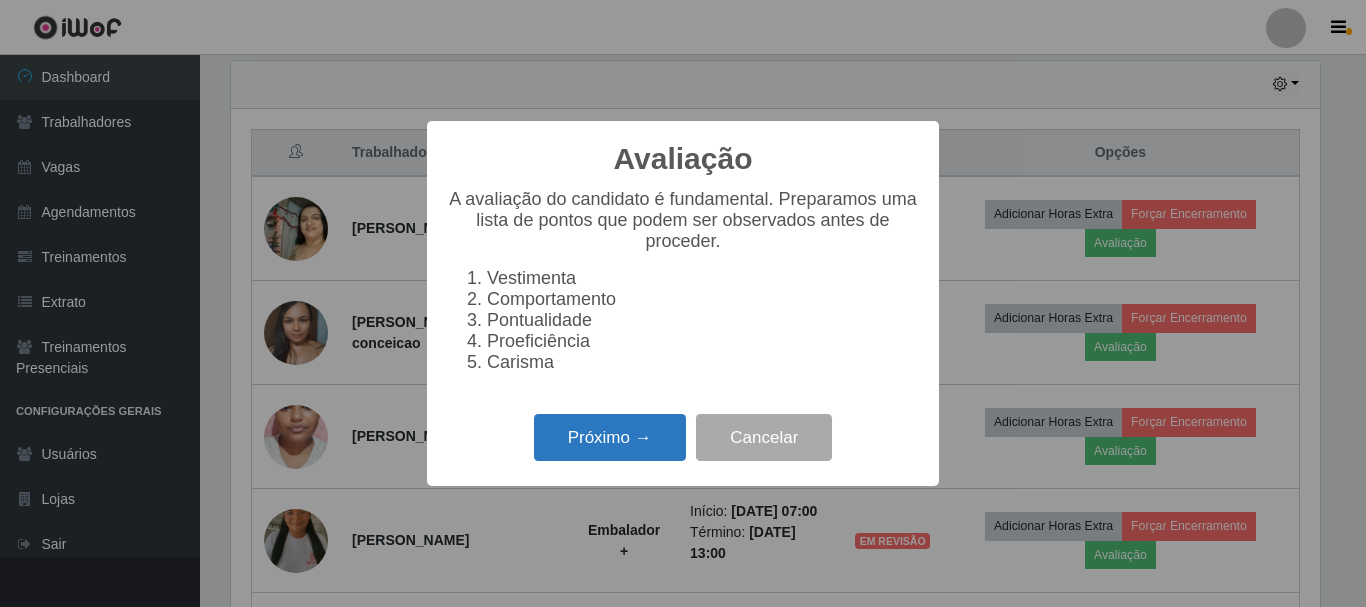 click on "Próximo →" at bounding box center (610, 437) 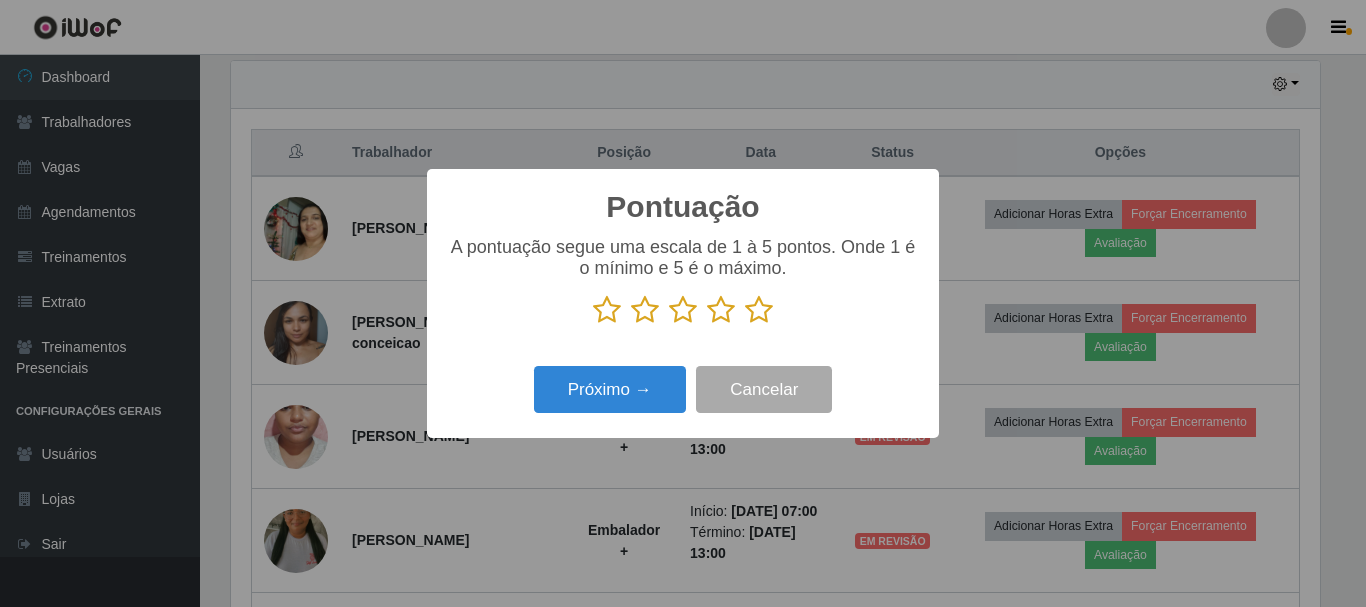 scroll, scrollTop: 999585, scrollLeft: 998911, axis: both 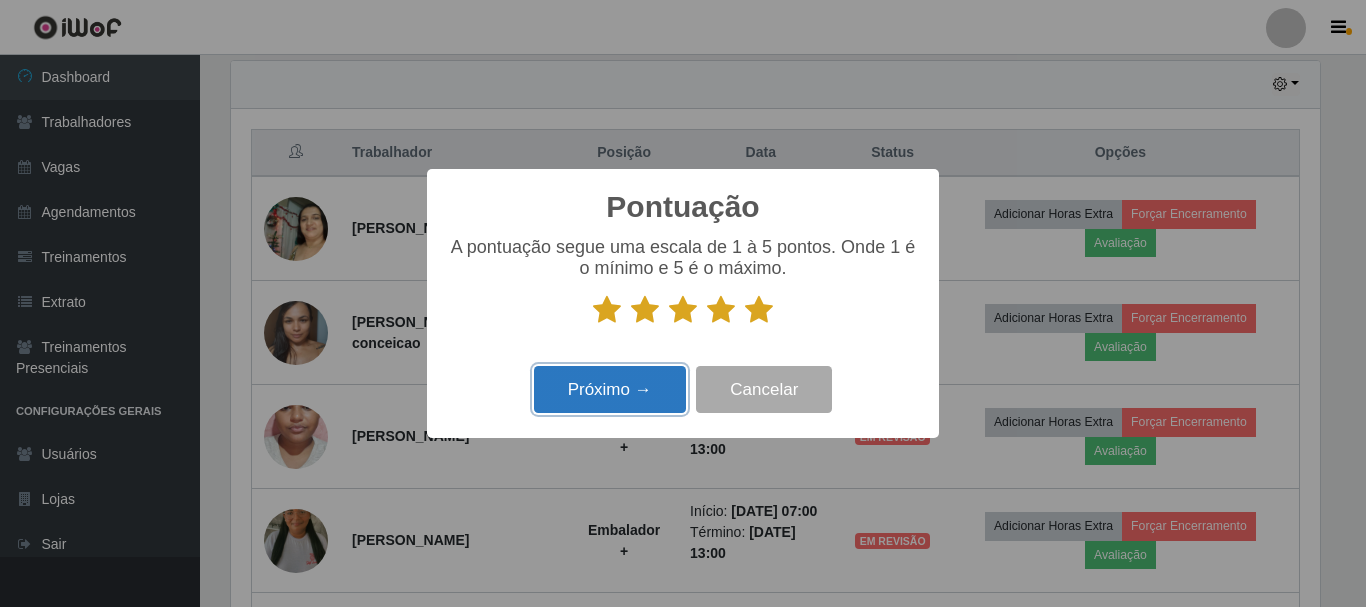 click on "Próximo →" at bounding box center [610, 389] 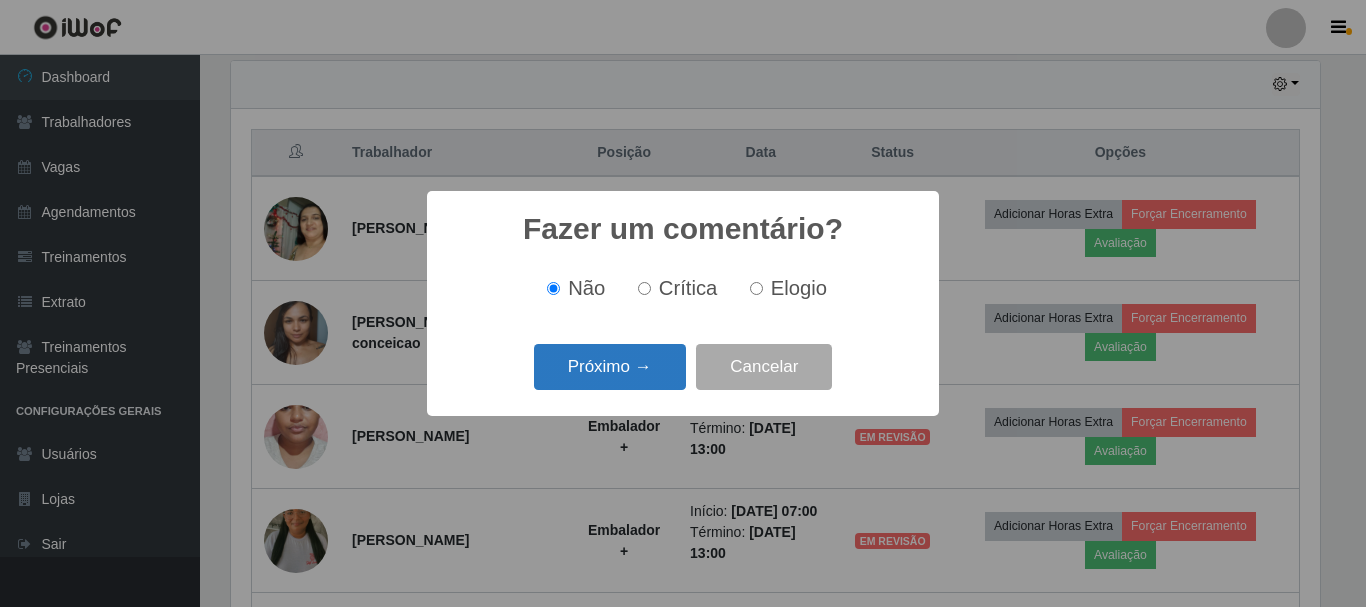 click on "Próximo →" at bounding box center (610, 367) 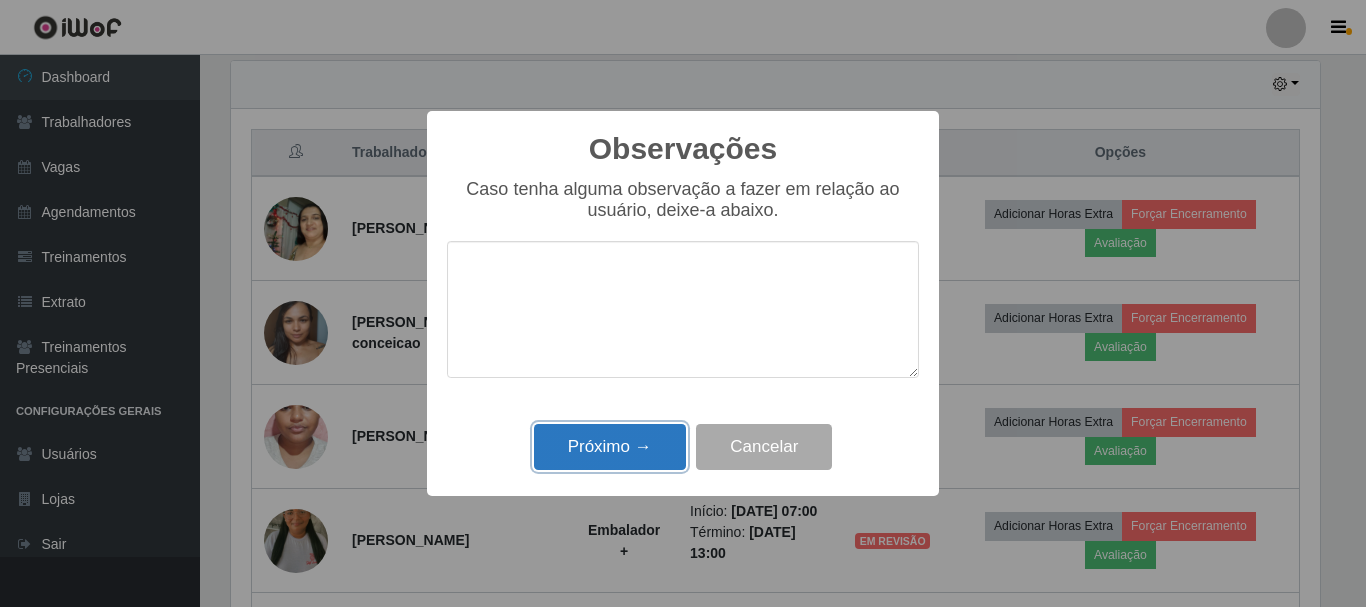 click on "Próximo →" at bounding box center (610, 447) 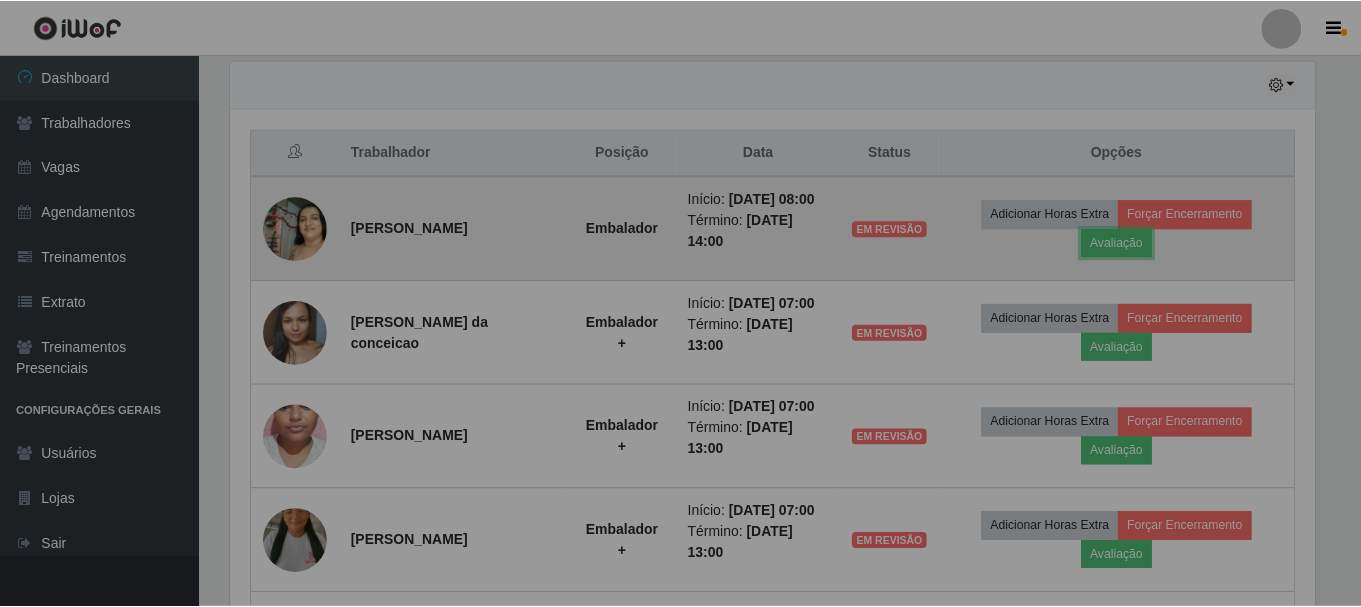 scroll, scrollTop: 999585, scrollLeft: 998901, axis: both 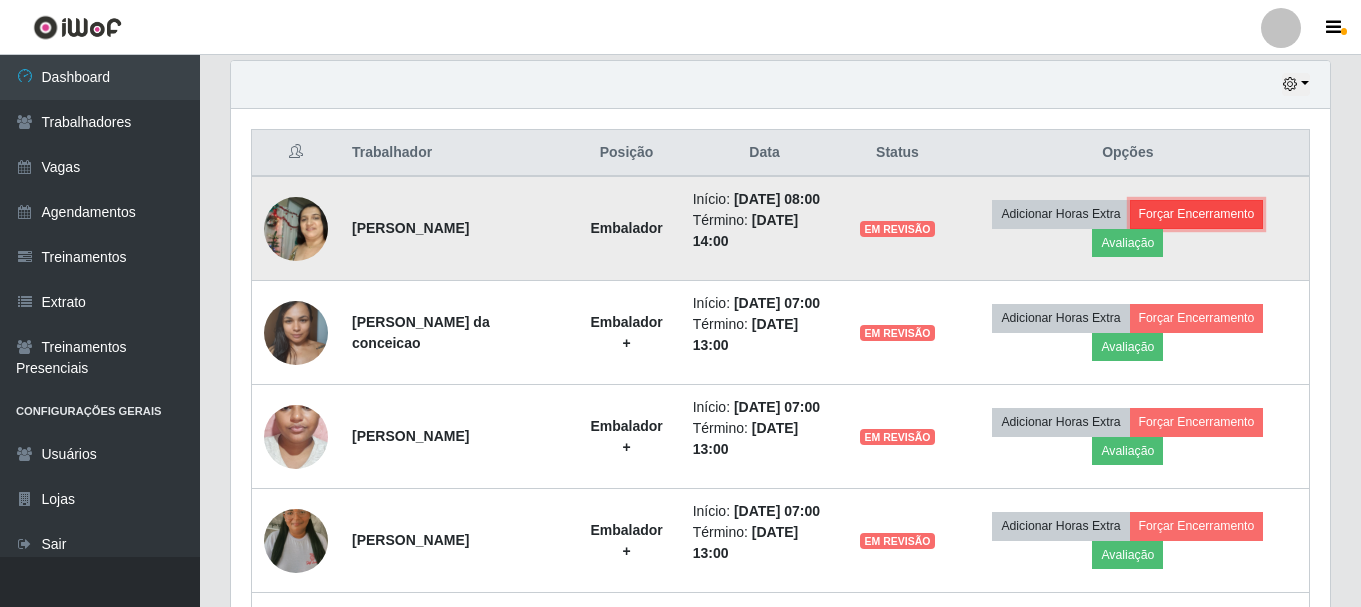 click on "Forçar Encerramento" at bounding box center [1197, 214] 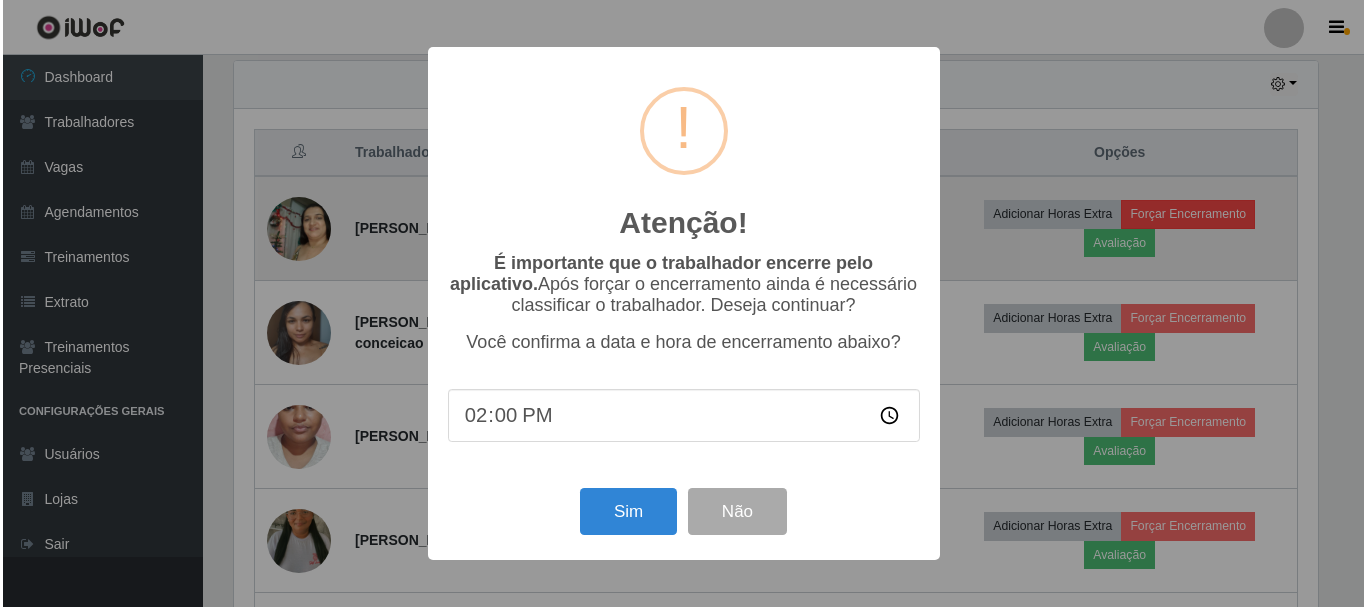 scroll, scrollTop: 999585, scrollLeft: 998911, axis: both 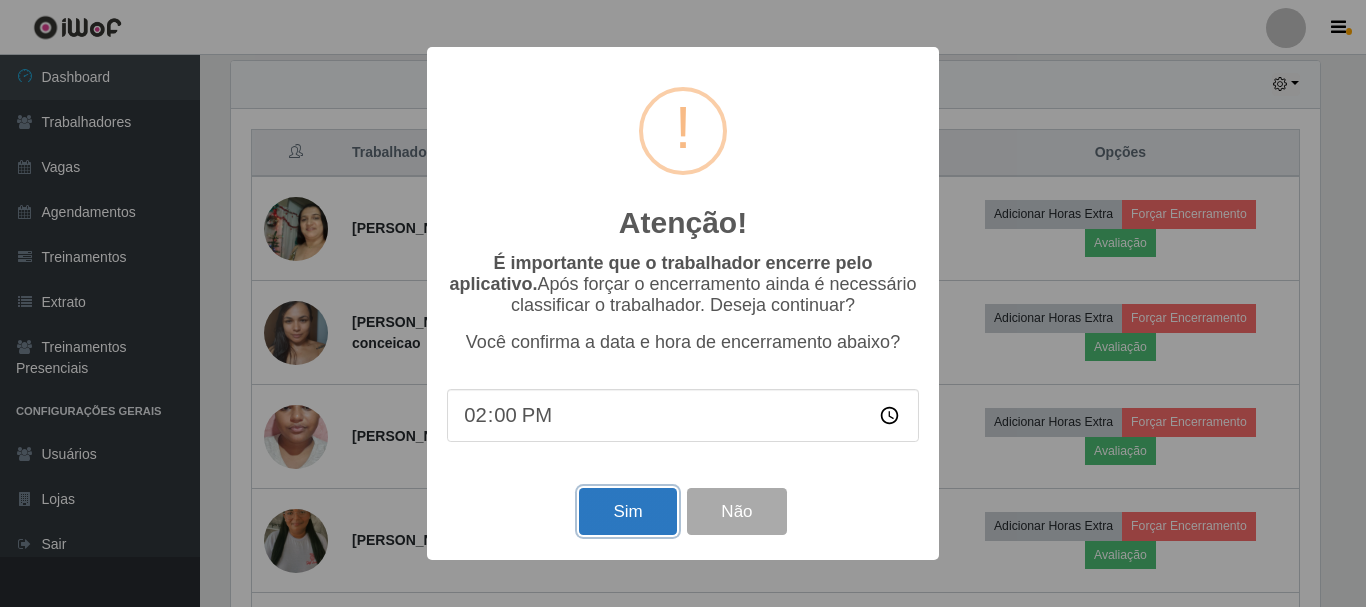 click on "Sim" at bounding box center (627, 511) 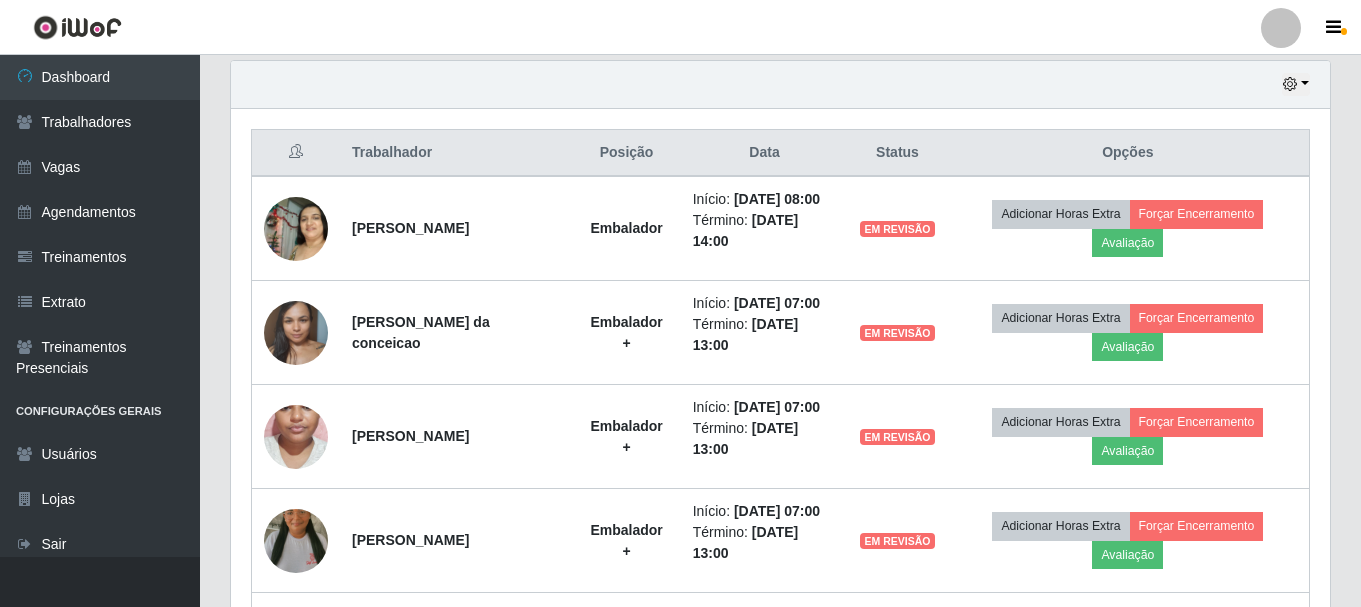 scroll, scrollTop: 999585, scrollLeft: 998901, axis: both 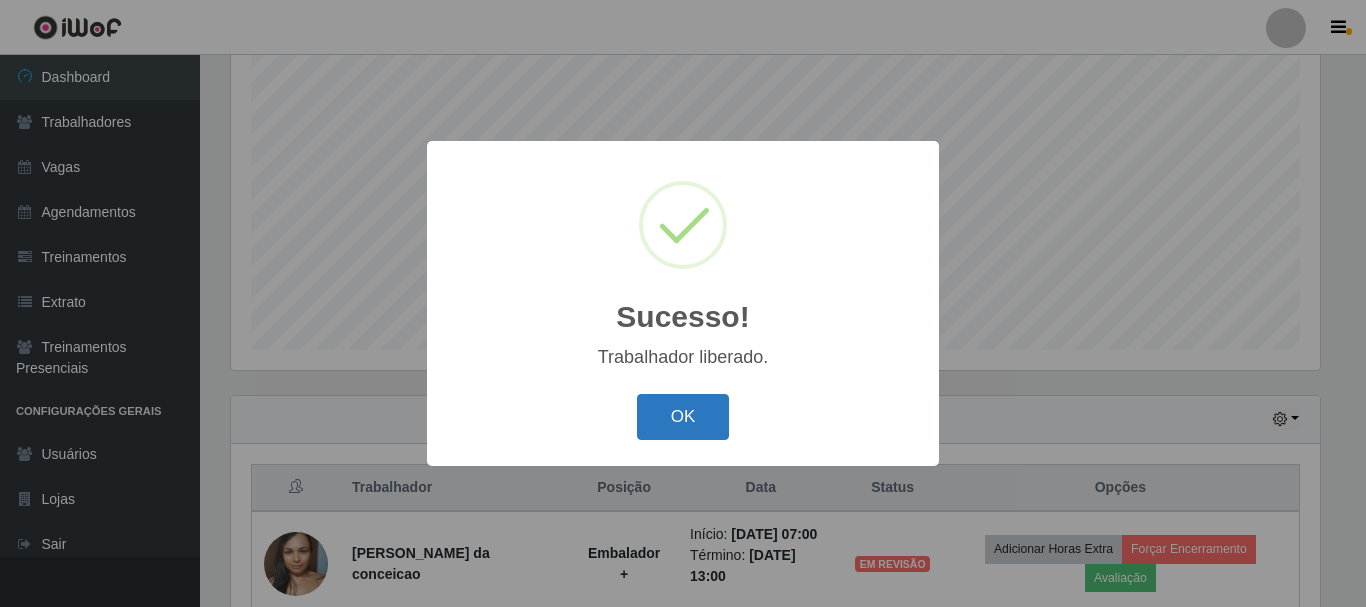 click on "OK" at bounding box center [683, 417] 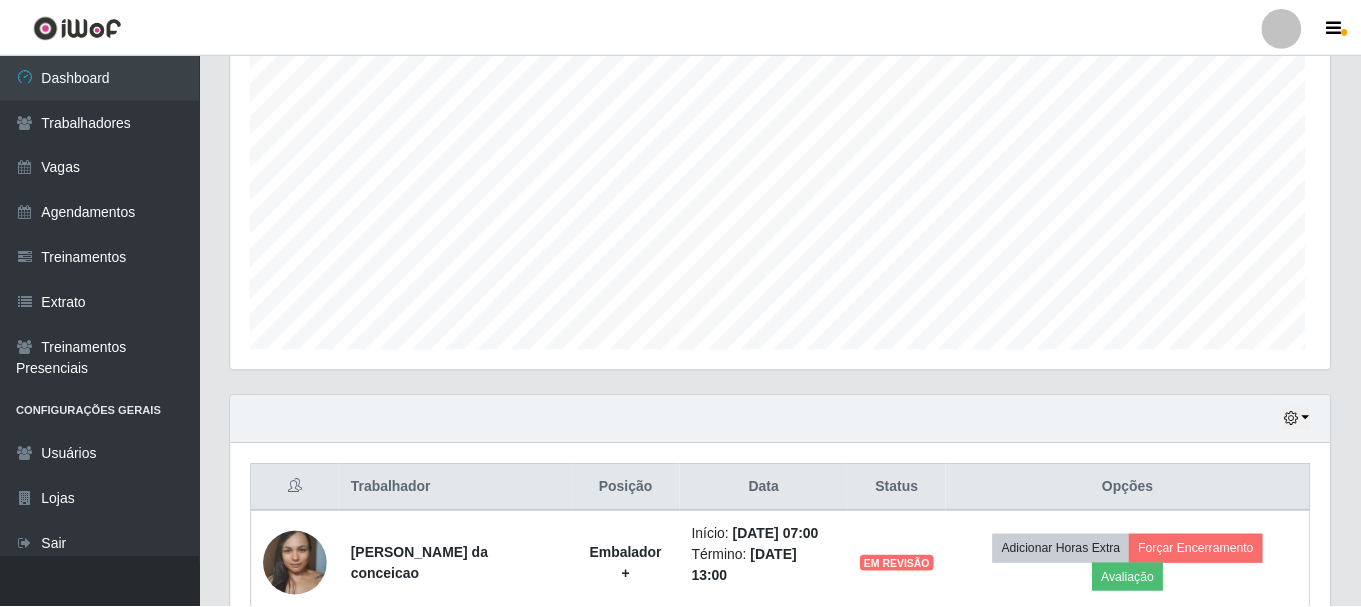 scroll, scrollTop: 999585, scrollLeft: 998901, axis: both 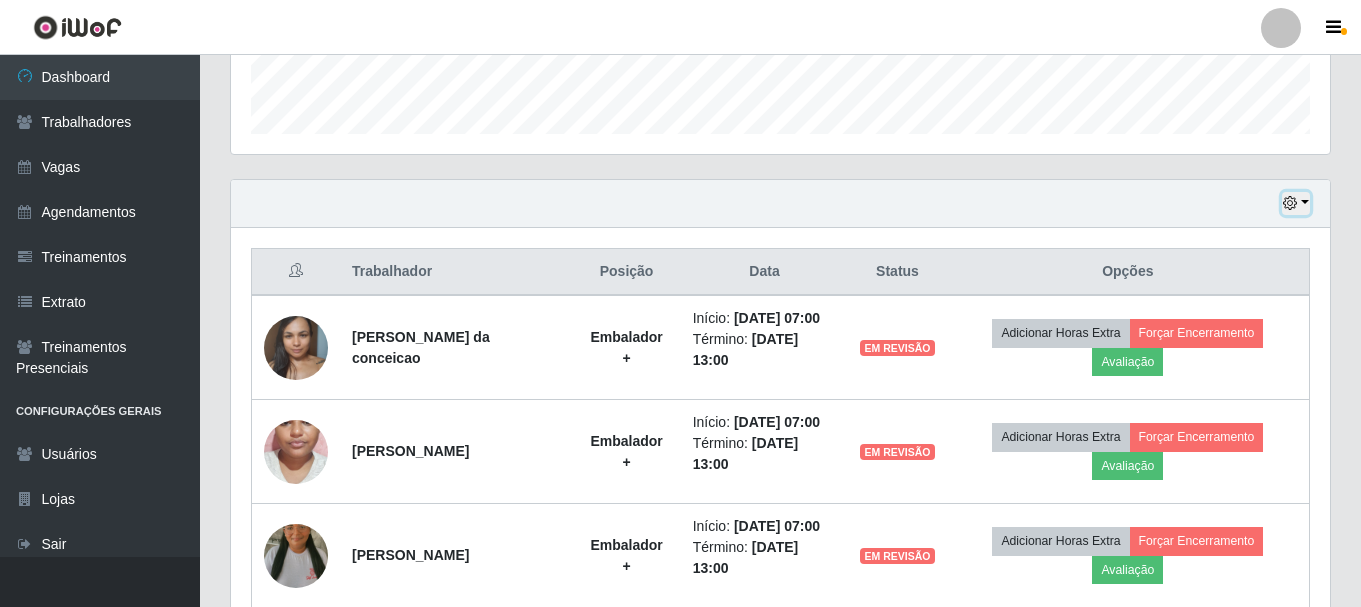 click at bounding box center [1290, 203] 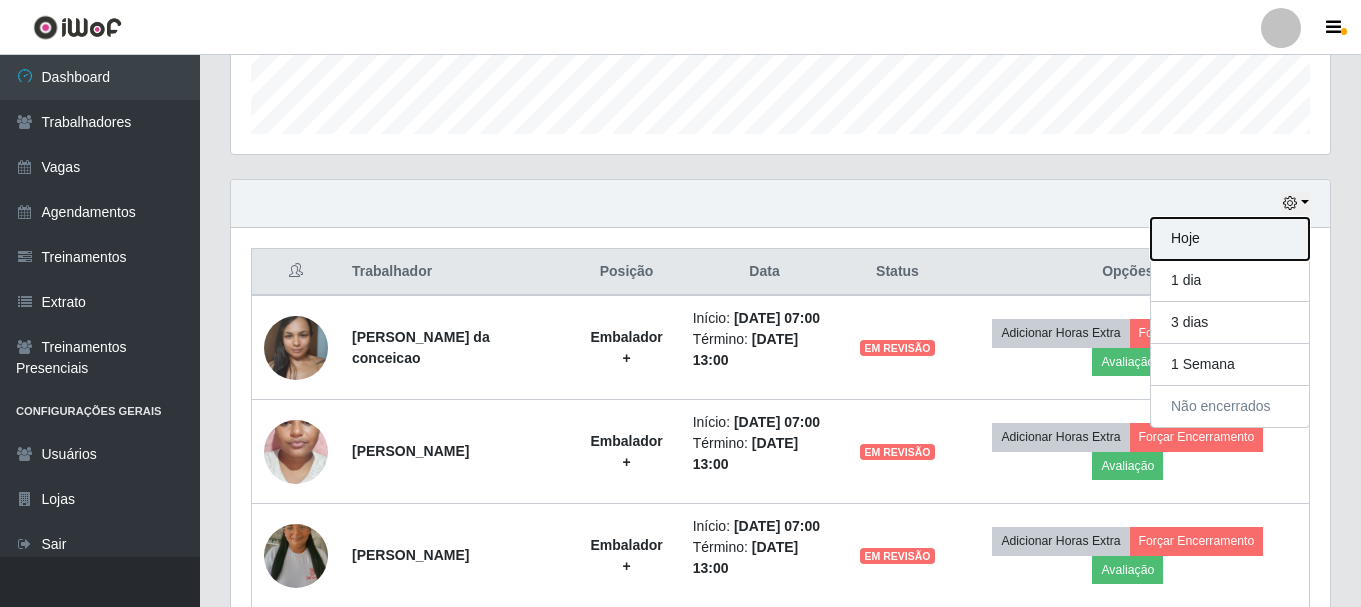 click on "Hoje" at bounding box center [1230, 239] 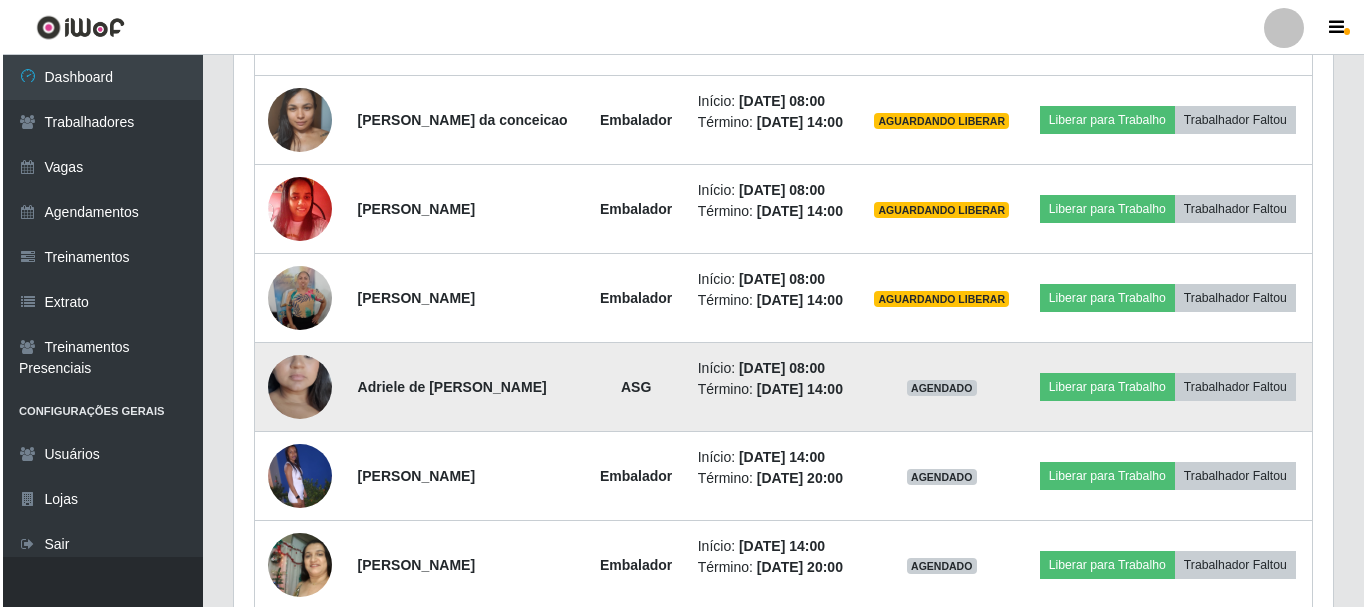 scroll, scrollTop: 990, scrollLeft: 0, axis: vertical 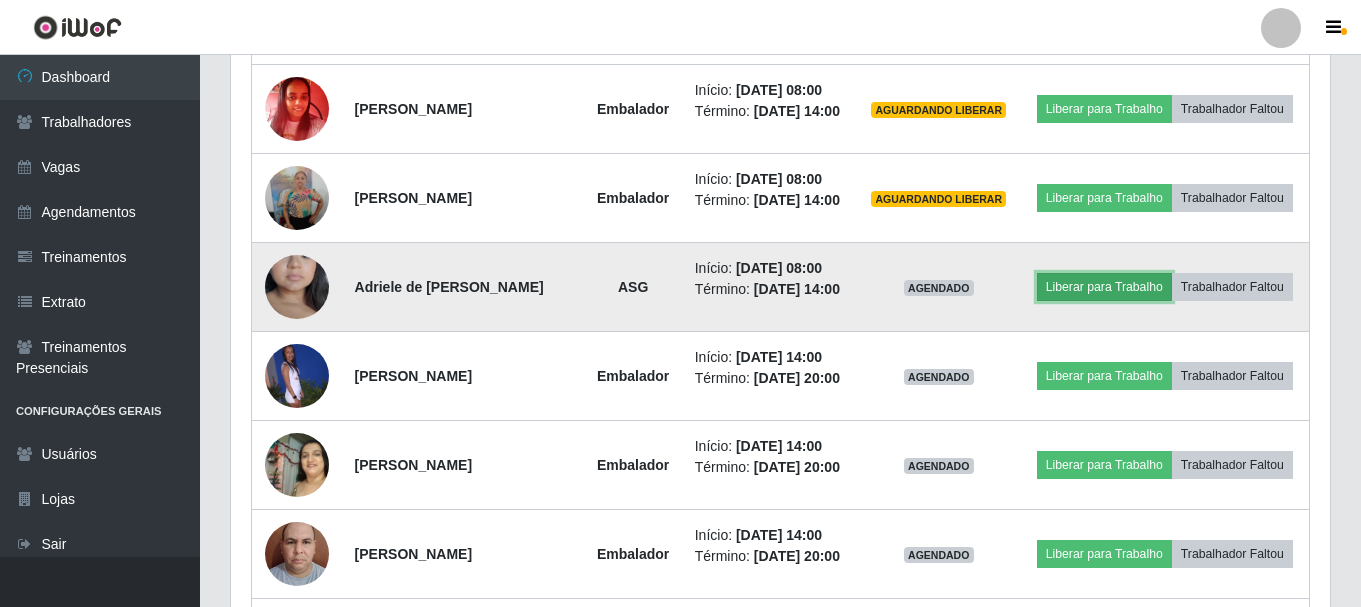 click on "Liberar para Trabalho" at bounding box center (1104, 287) 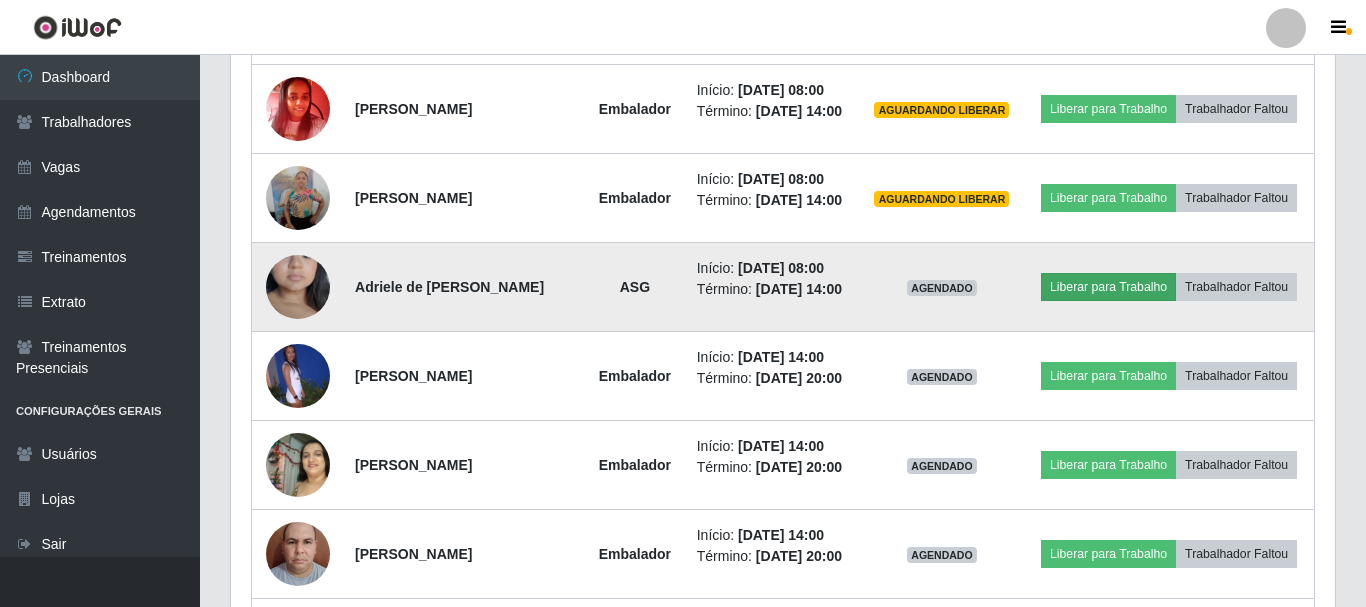 scroll, scrollTop: 999585, scrollLeft: 998911, axis: both 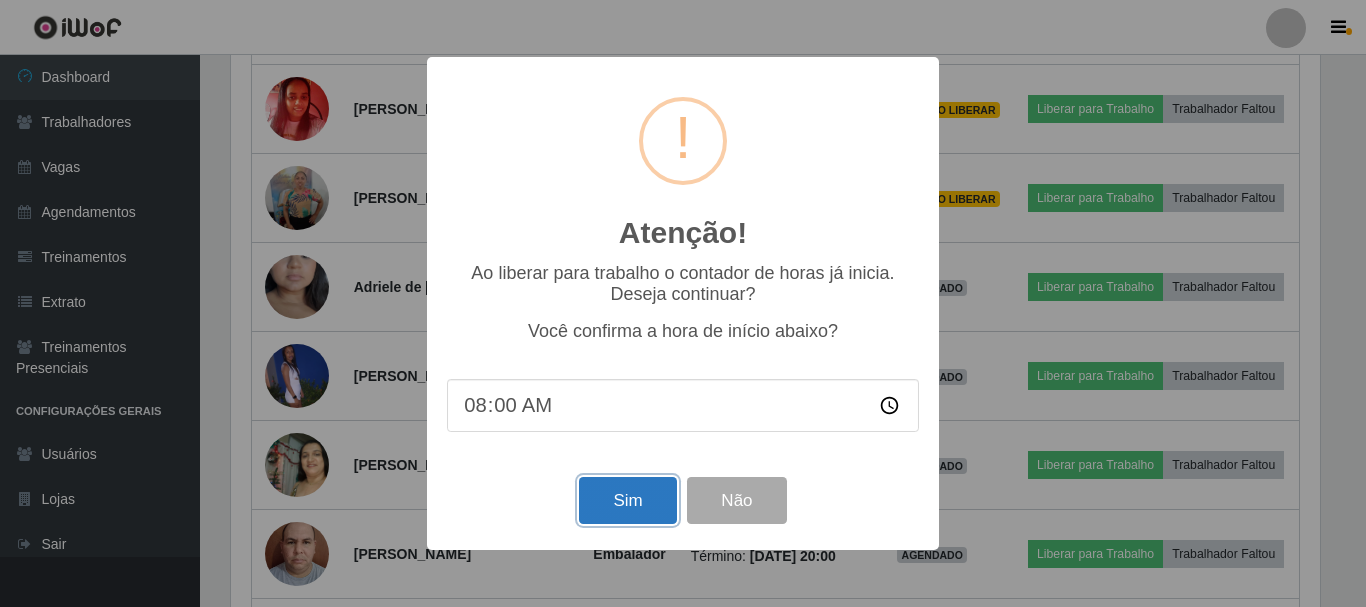 click on "Sim" at bounding box center [627, 500] 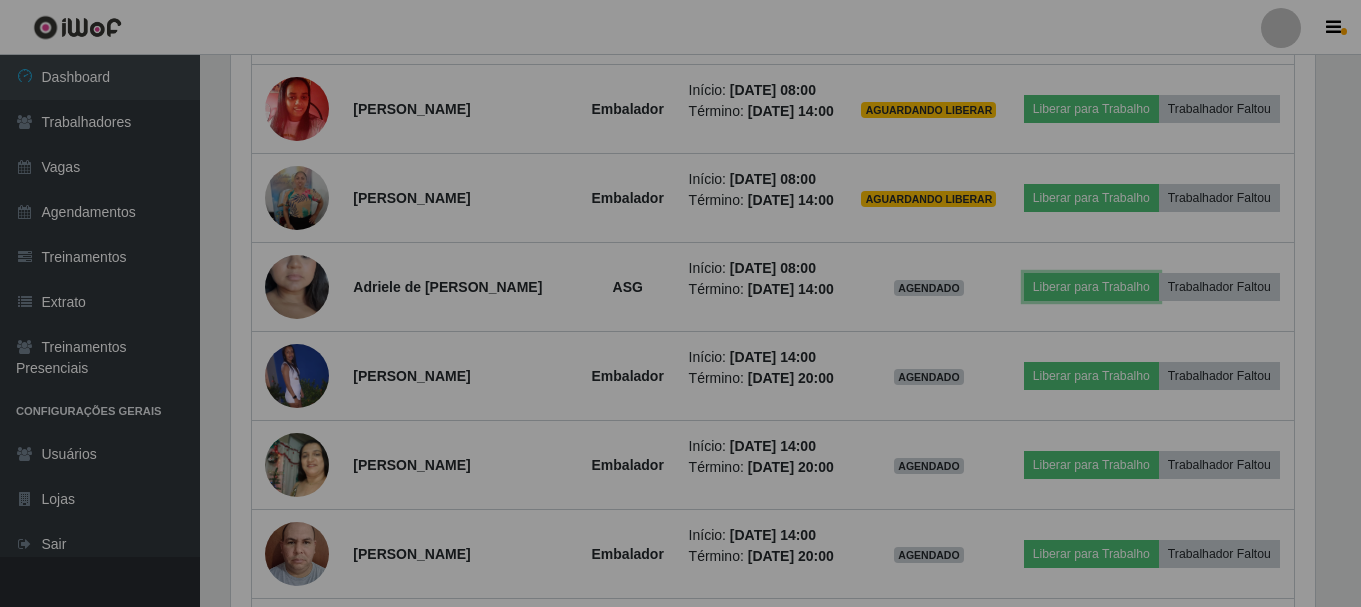 scroll, scrollTop: 999585, scrollLeft: 998901, axis: both 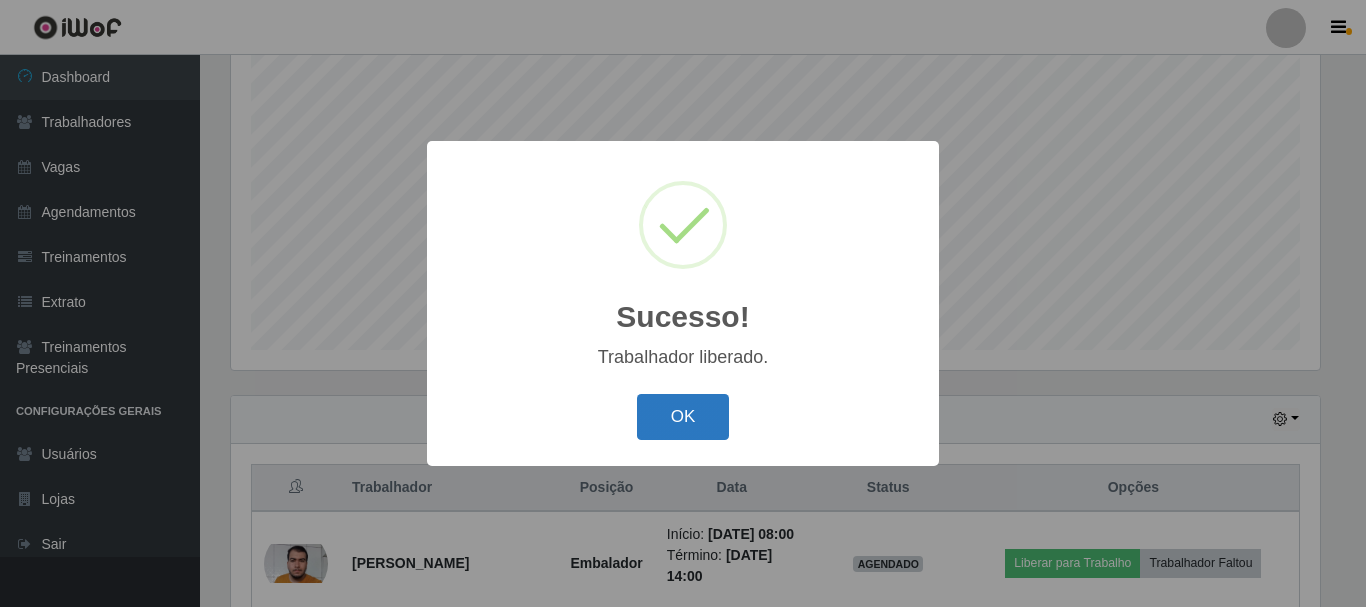 click on "OK" at bounding box center [683, 417] 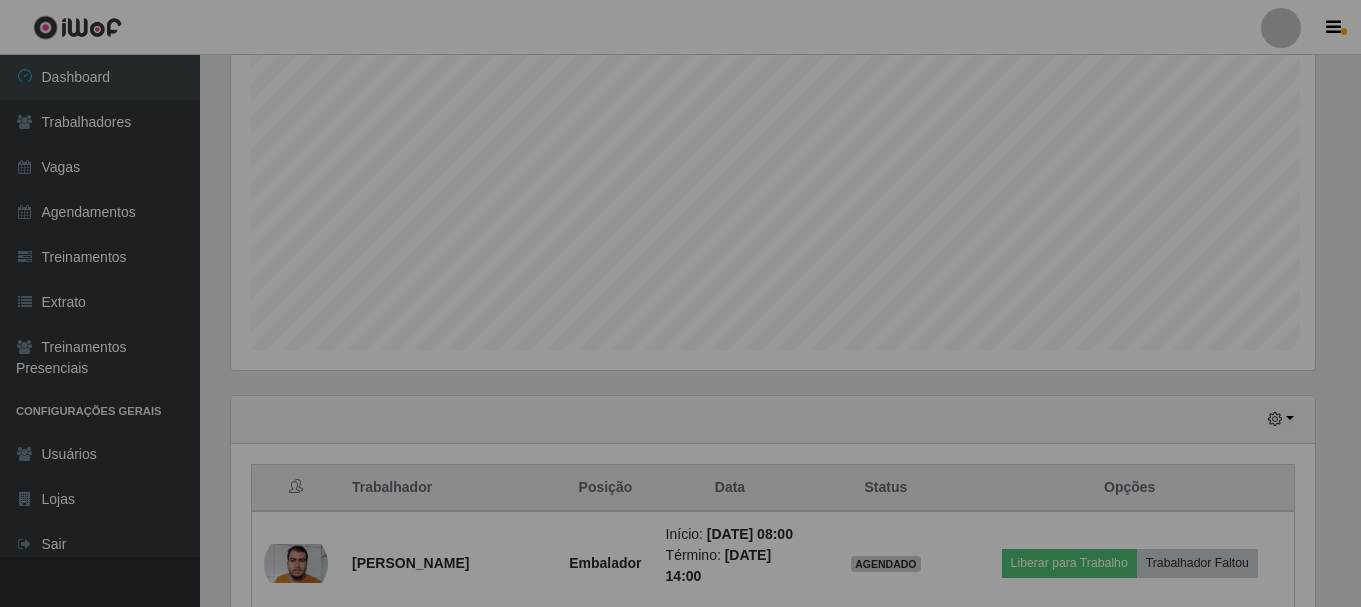 scroll, scrollTop: 999585, scrollLeft: 998901, axis: both 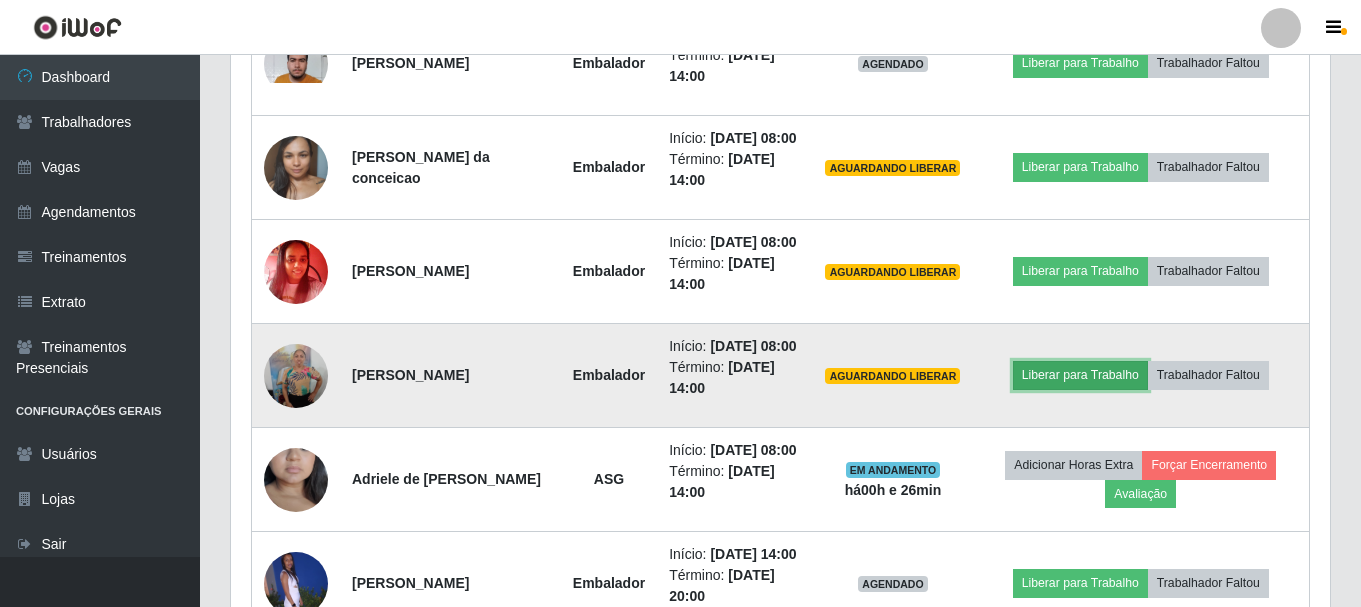 click on "Liberar para Trabalho" at bounding box center [1080, 375] 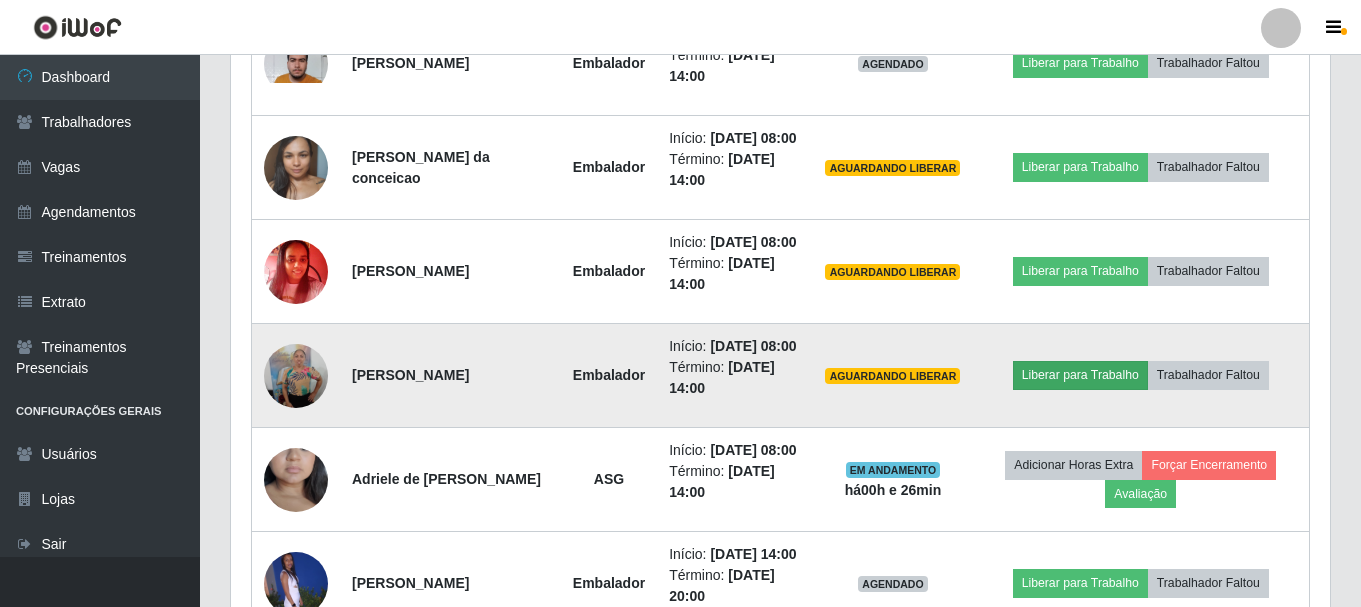 scroll, scrollTop: 999585, scrollLeft: 998911, axis: both 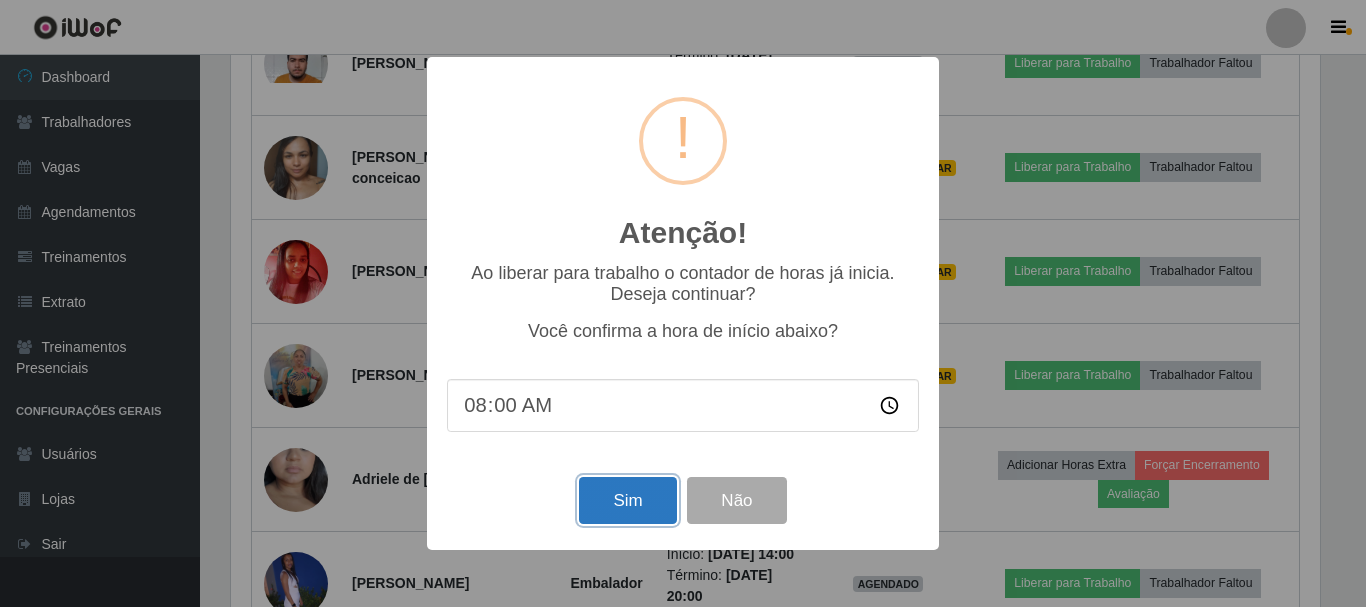 click on "Sim" at bounding box center (627, 500) 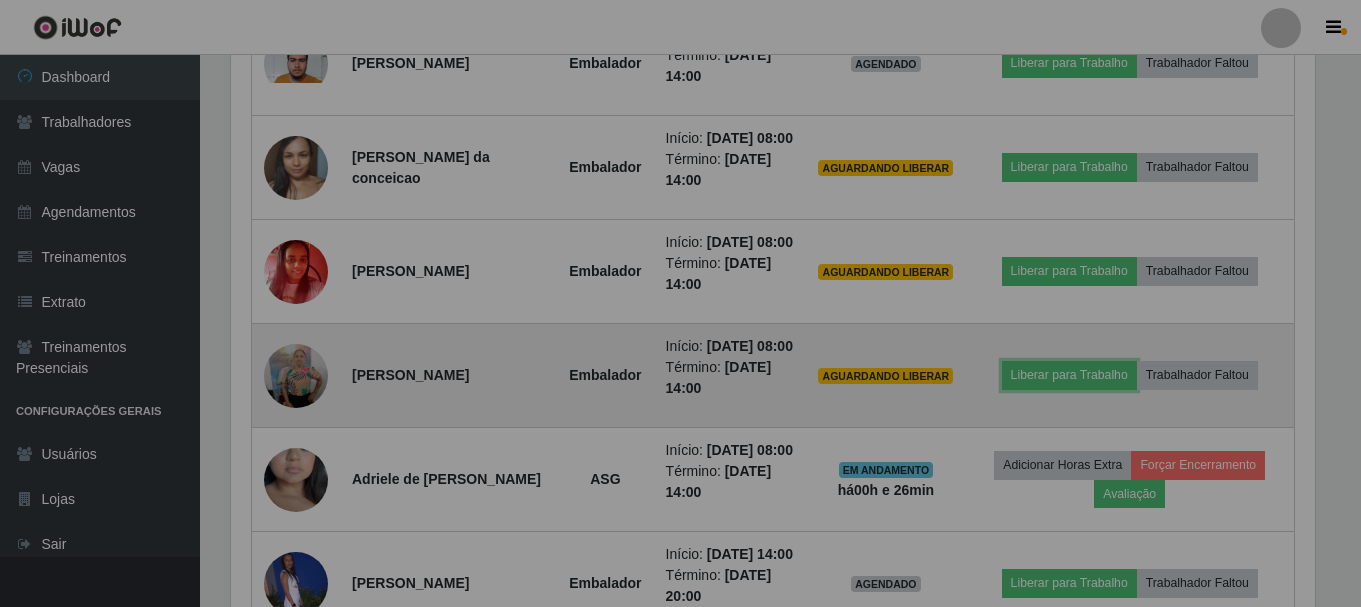 scroll, scrollTop: 999585, scrollLeft: 998901, axis: both 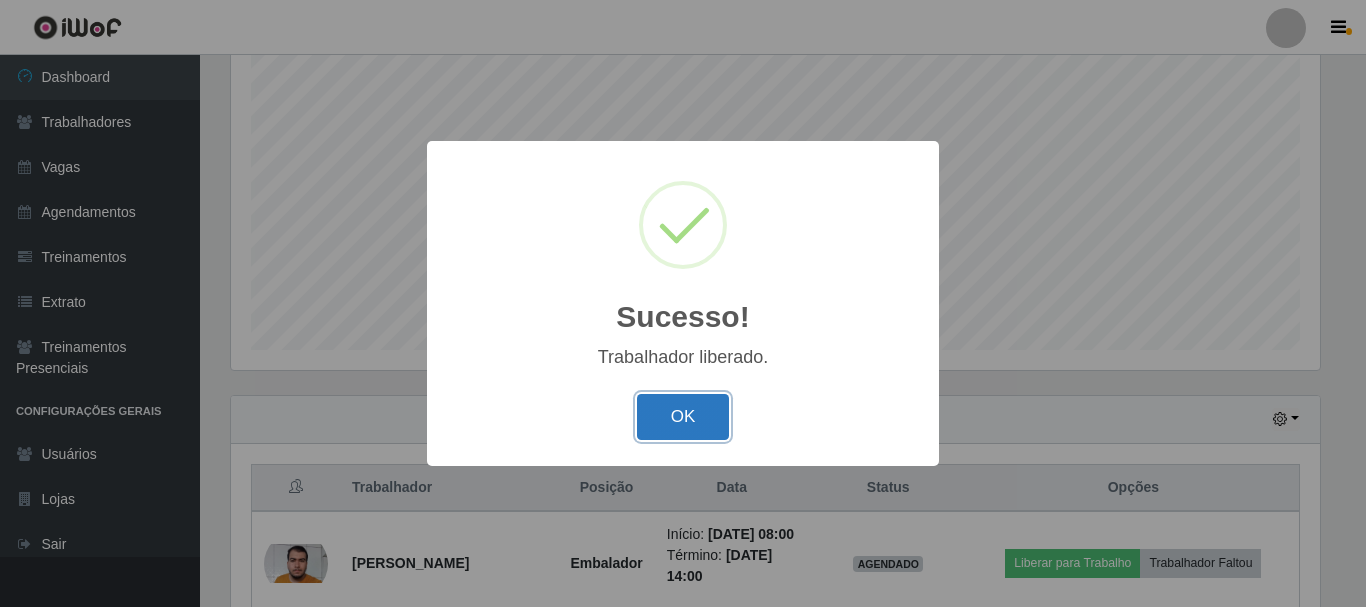 click on "OK" at bounding box center [683, 417] 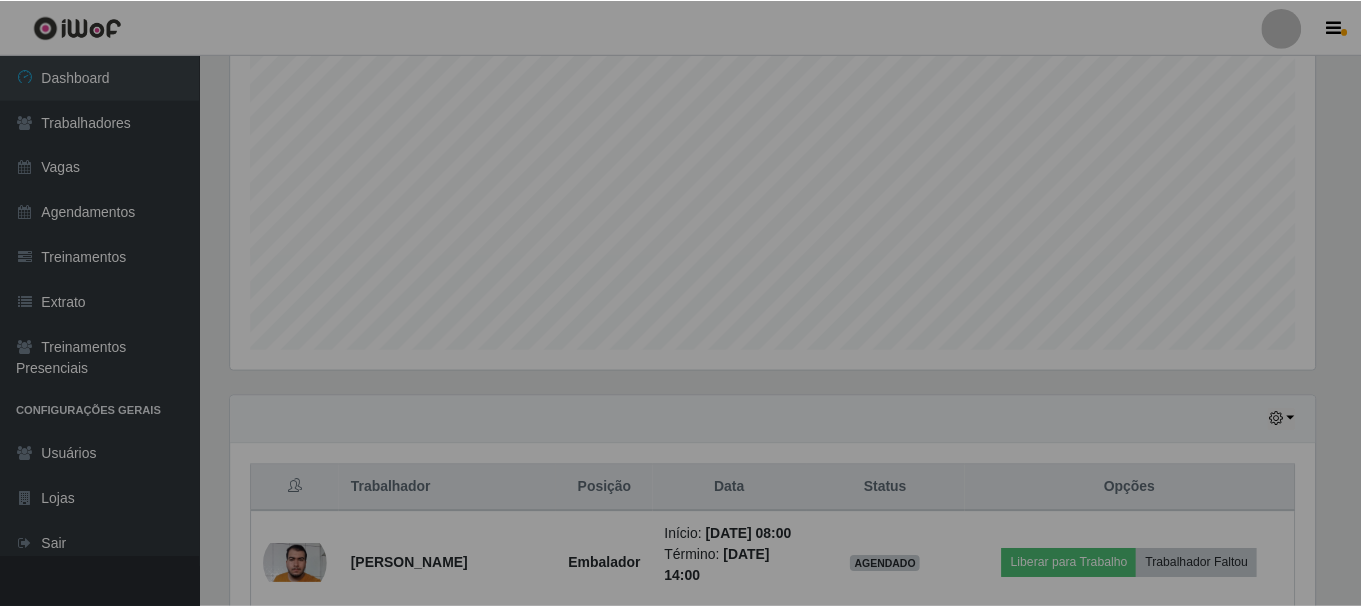 scroll, scrollTop: 999585, scrollLeft: 998901, axis: both 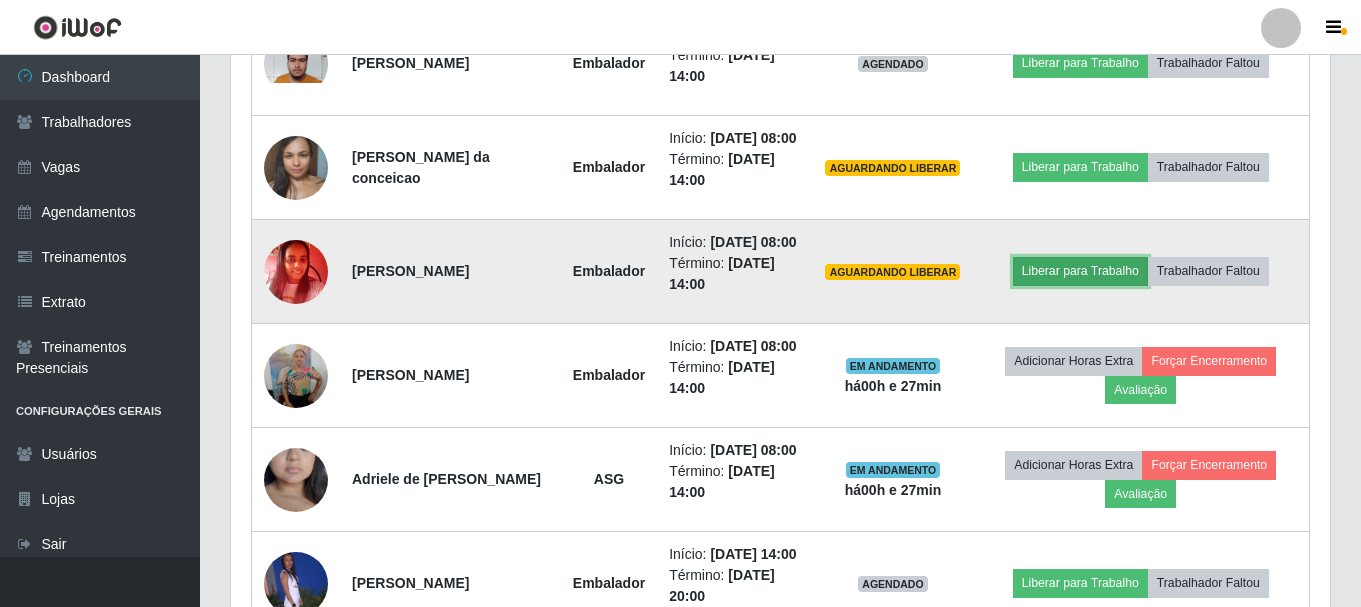 click on "Liberar para Trabalho" at bounding box center [1080, 271] 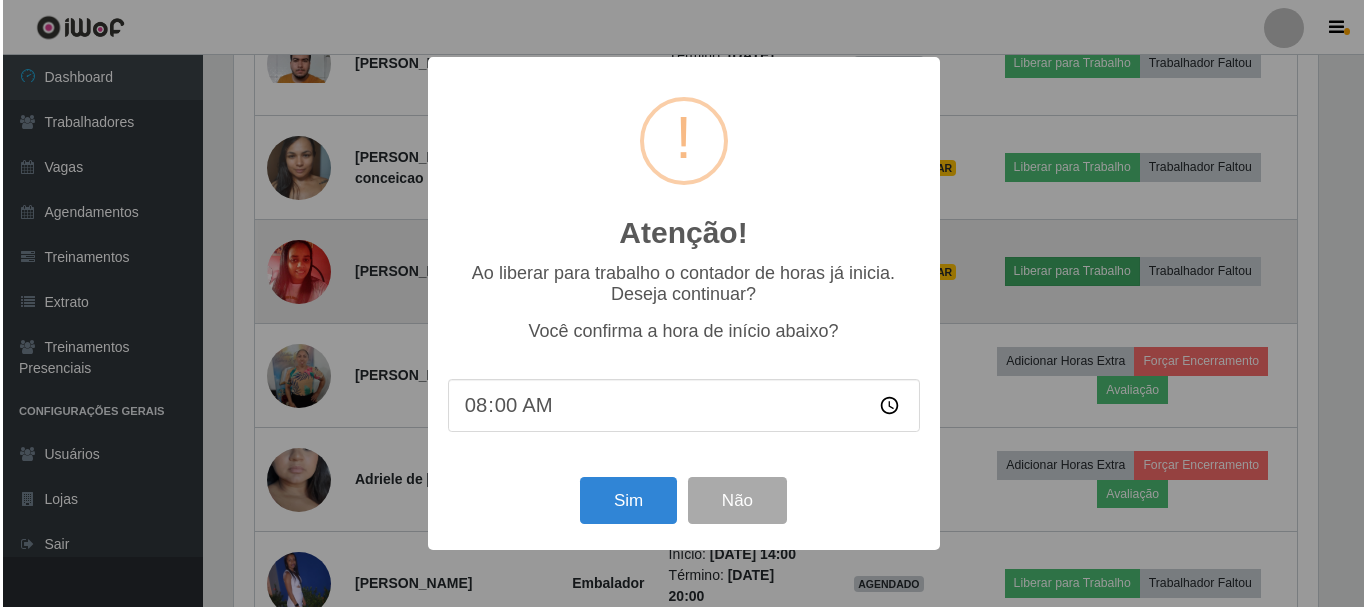 scroll, scrollTop: 999585, scrollLeft: 998911, axis: both 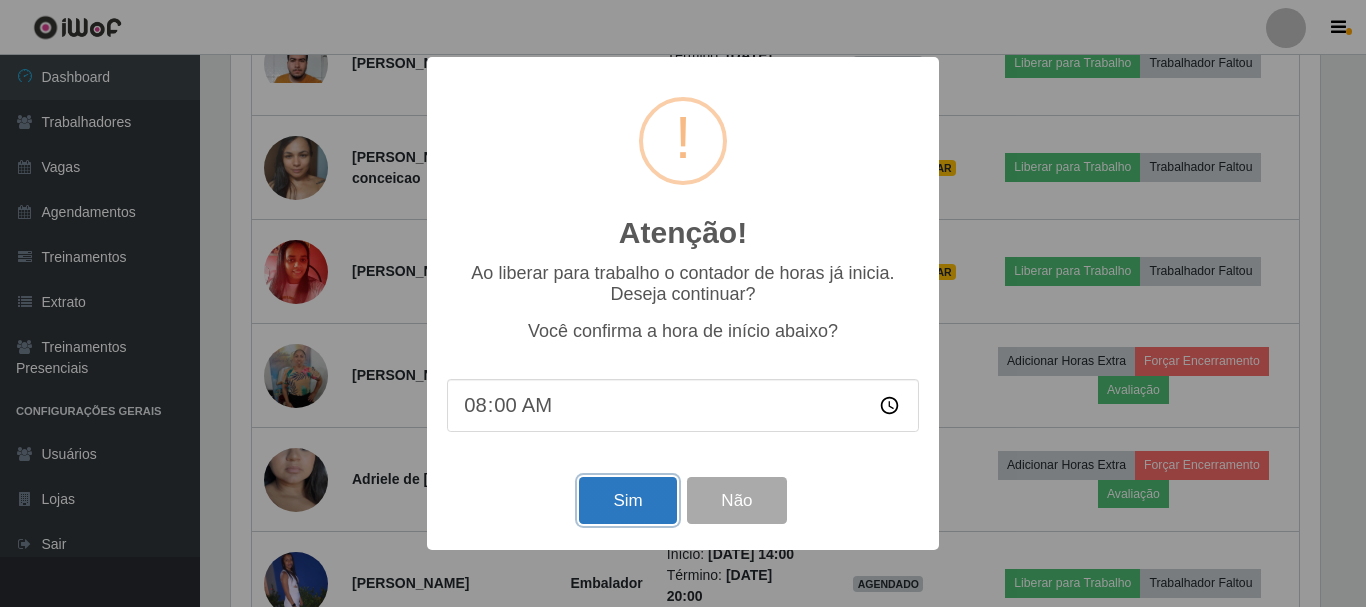 click on "Sim" at bounding box center (627, 500) 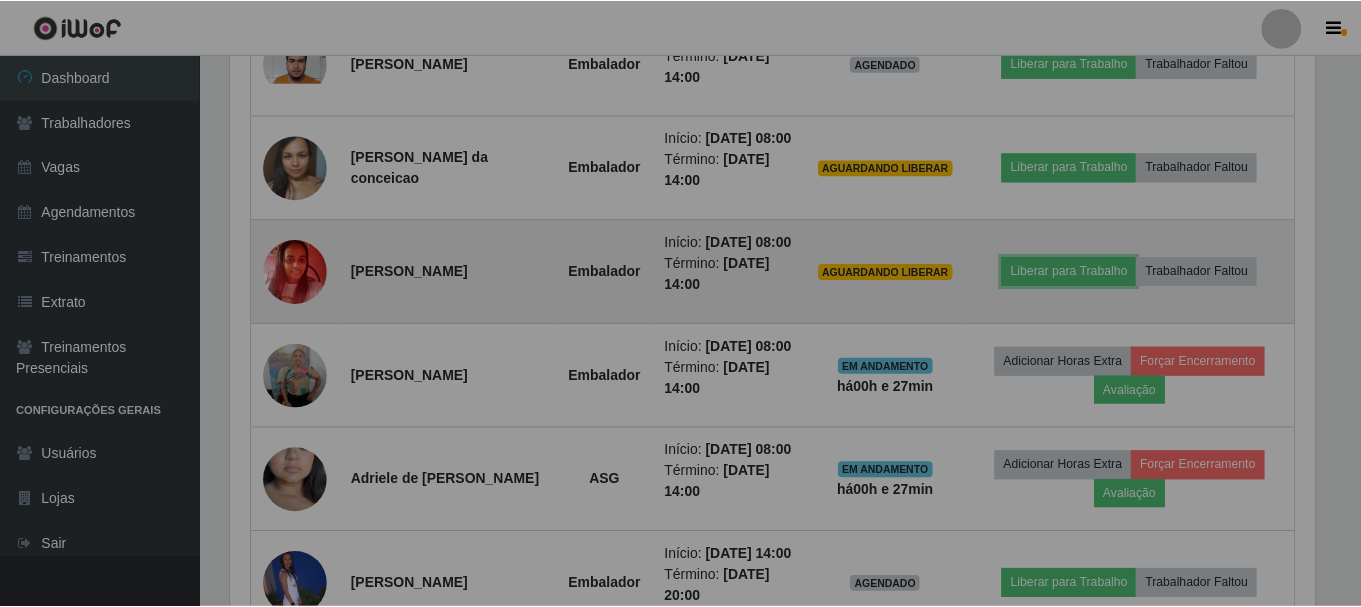 scroll, scrollTop: 999585, scrollLeft: 998901, axis: both 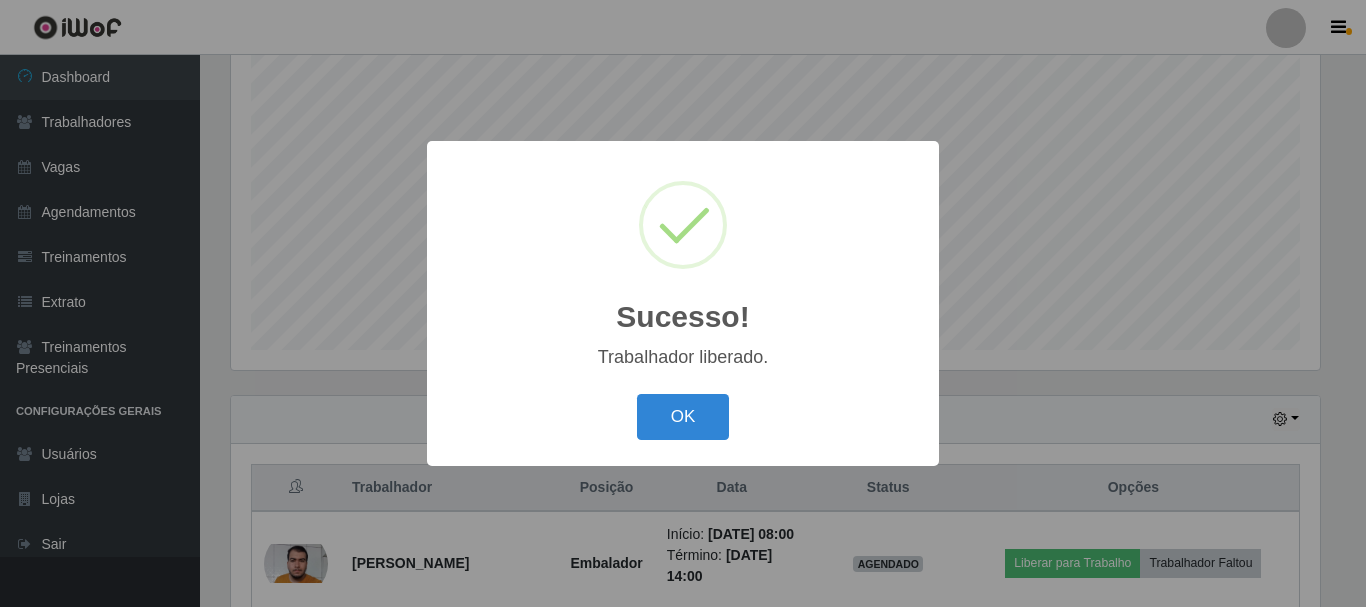 type 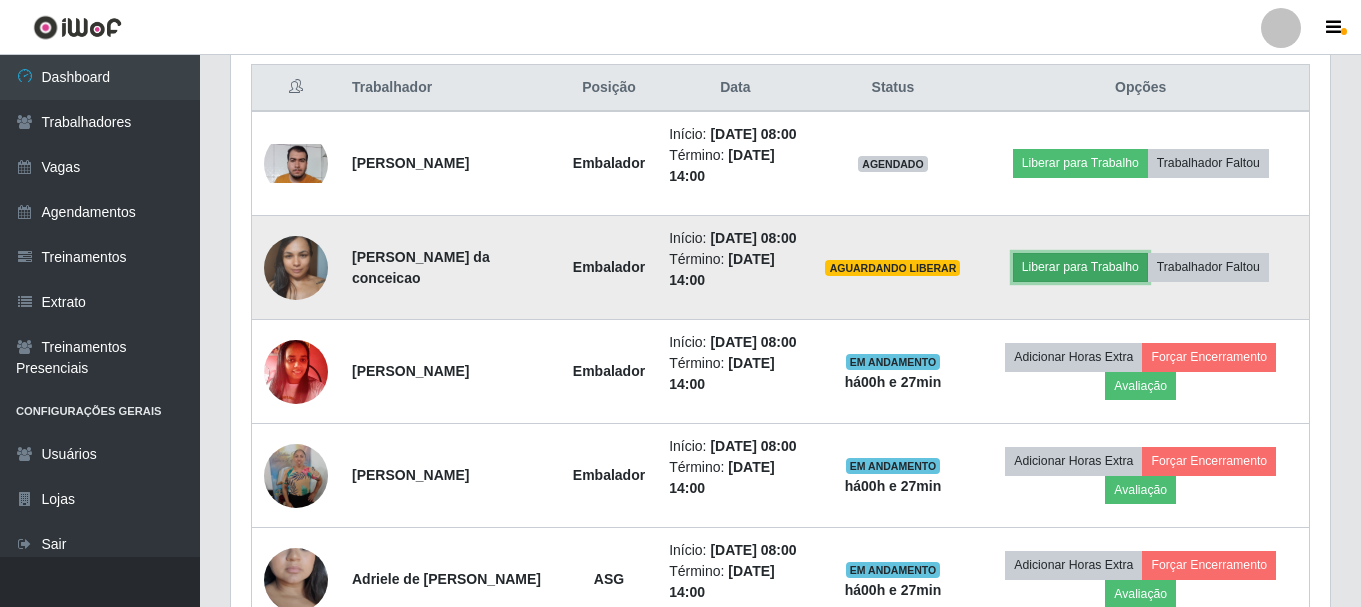 click on "Liberar para Trabalho" at bounding box center (1080, 267) 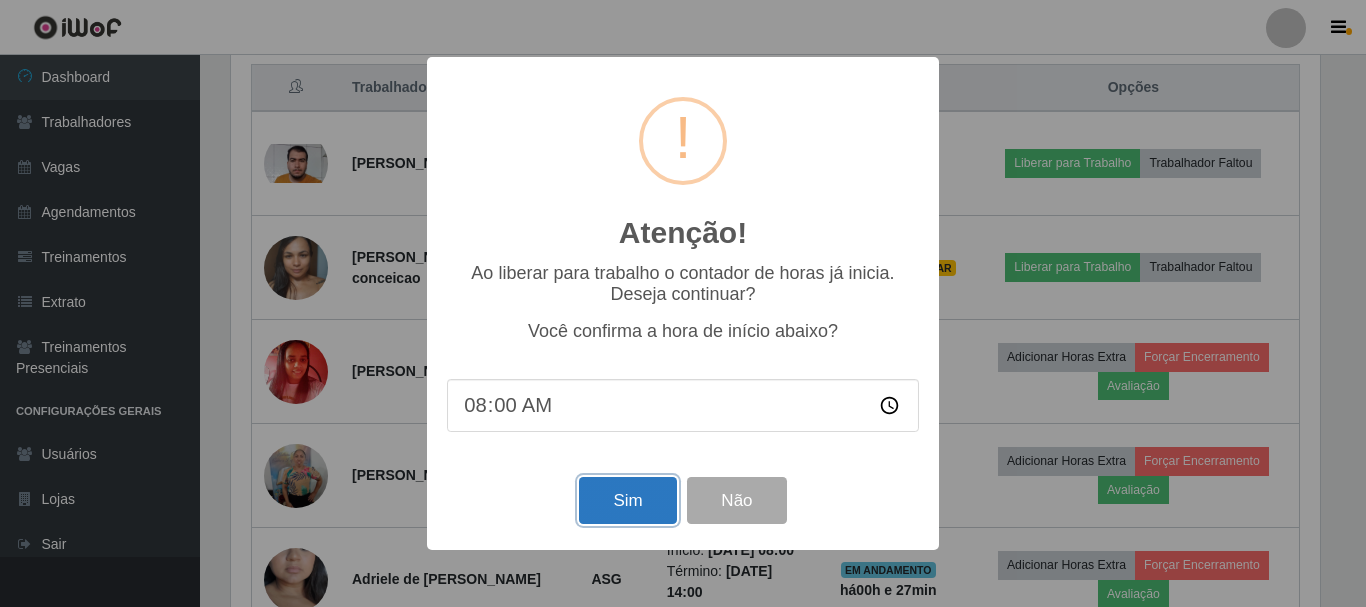 click on "Sim" at bounding box center [627, 500] 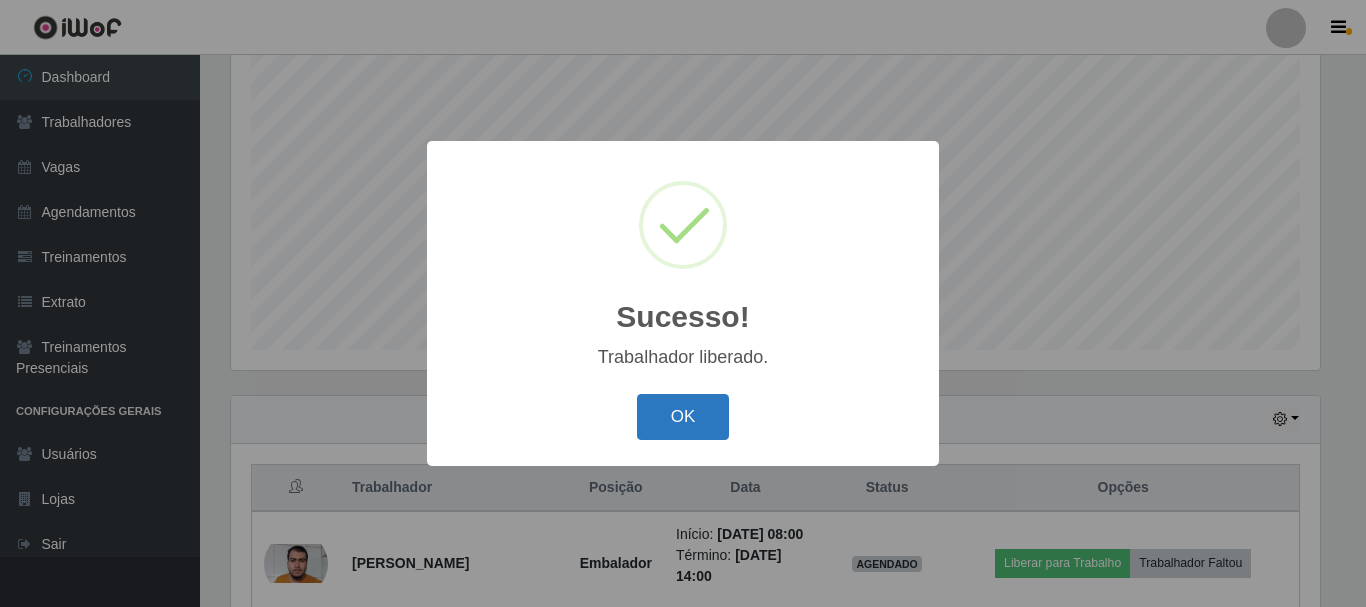 click on "OK" at bounding box center (683, 417) 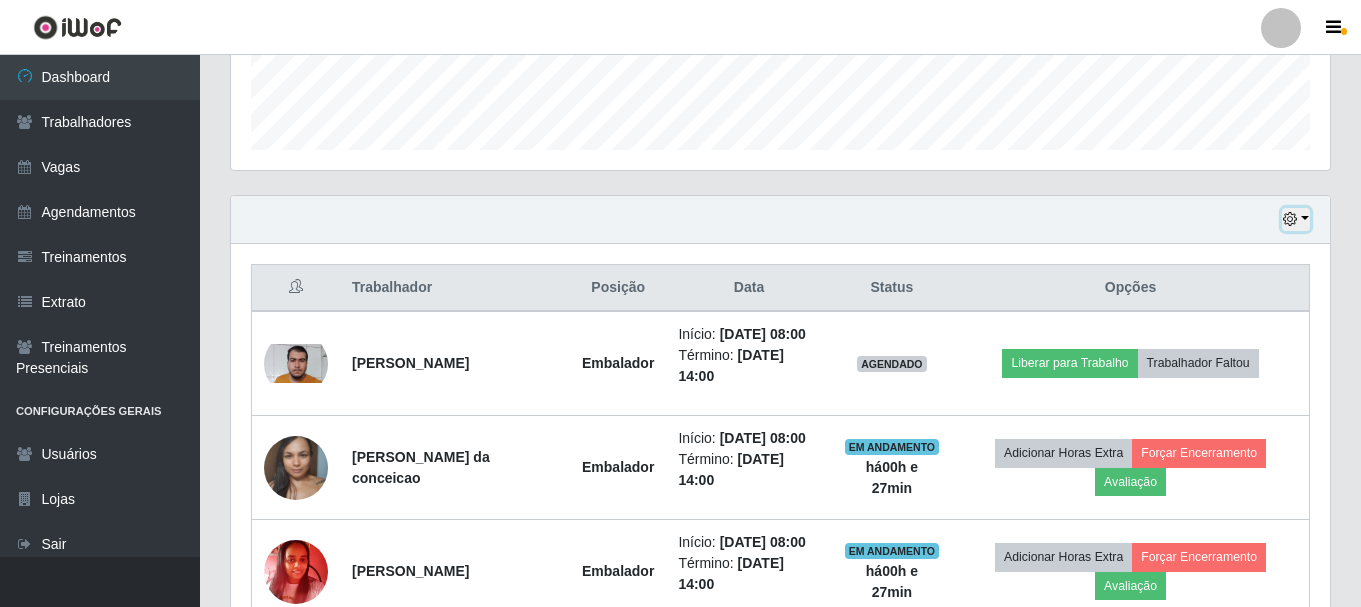 click at bounding box center [1290, 219] 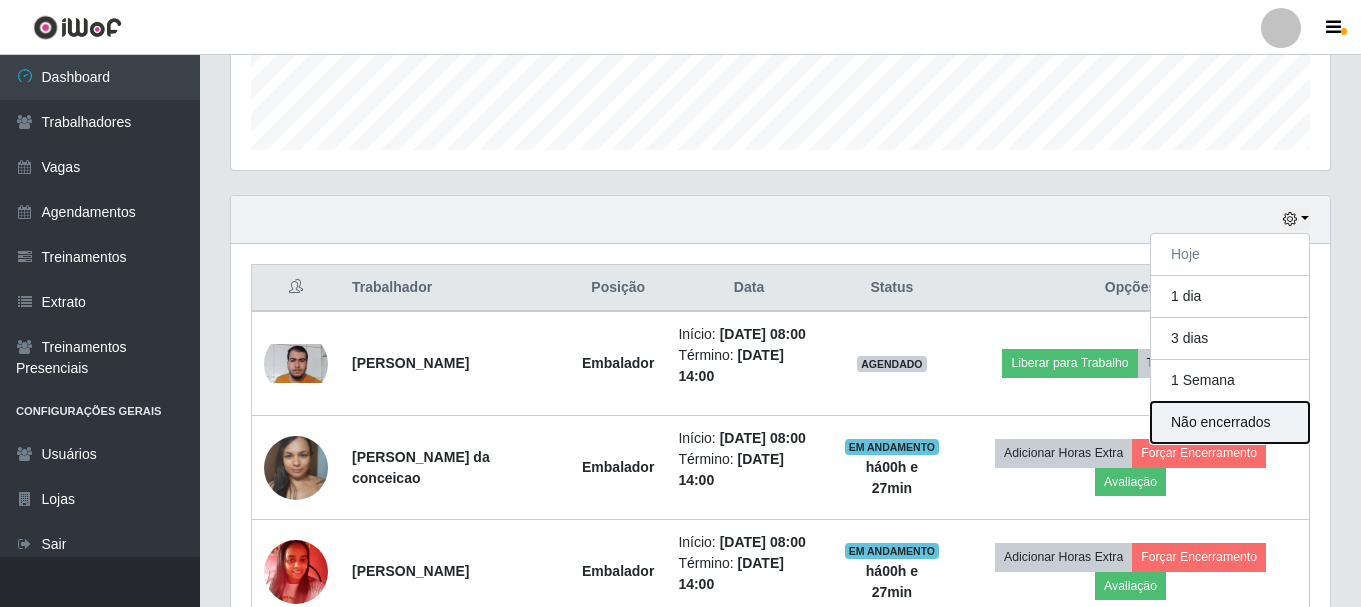 click on "Não encerrados" at bounding box center (1230, 422) 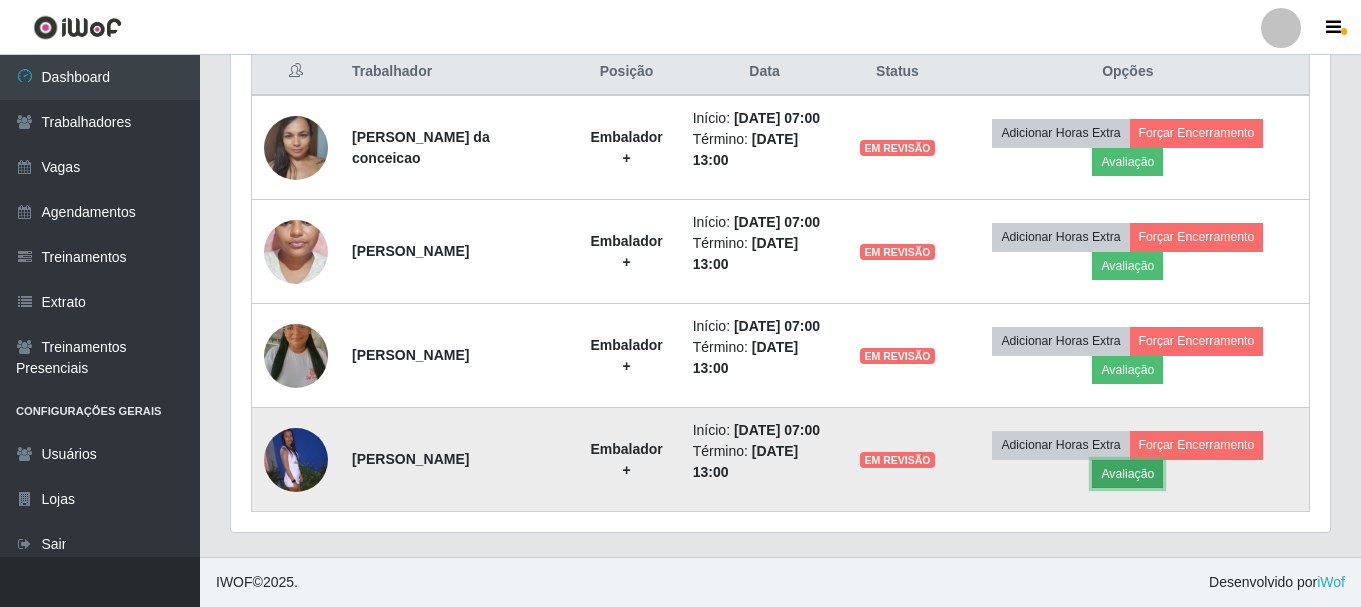 click on "Avaliação" at bounding box center [1127, 474] 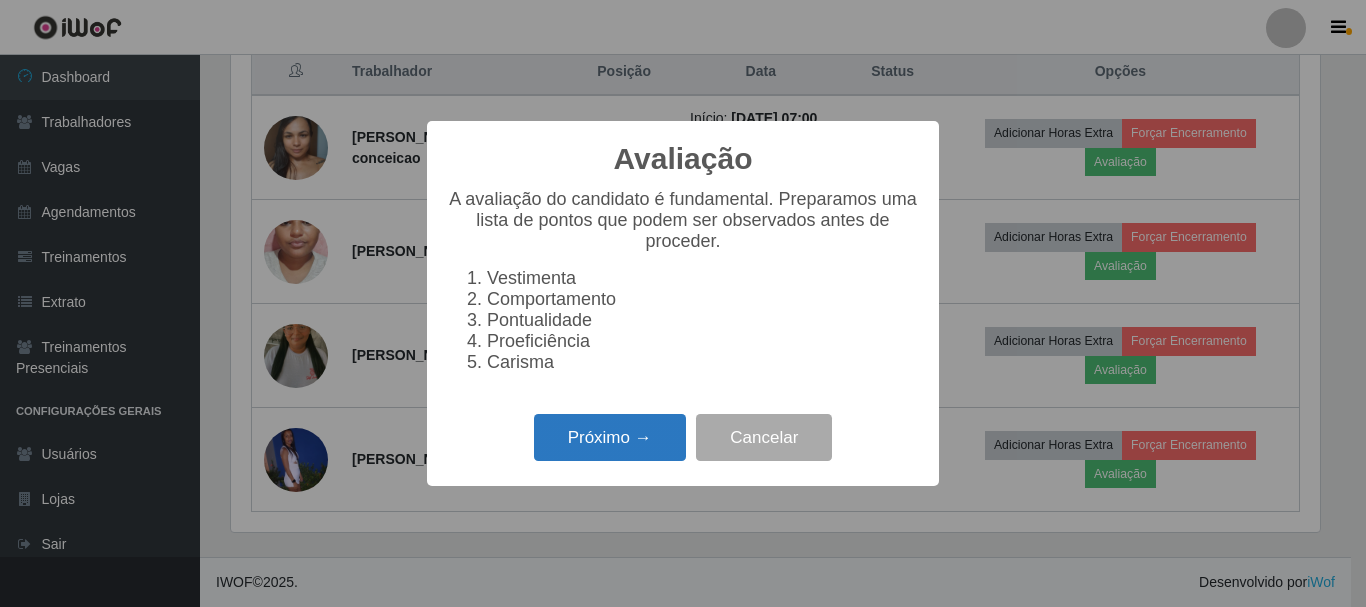 click on "Próximo →" at bounding box center (610, 437) 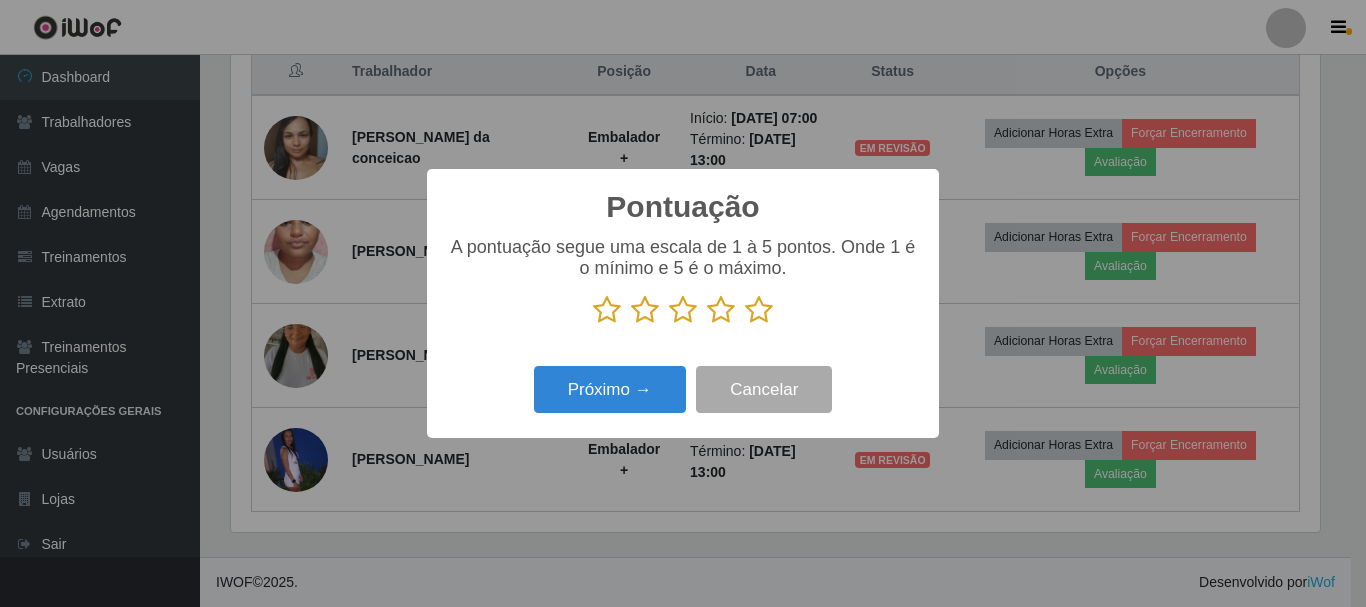 click at bounding box center [759, 310] 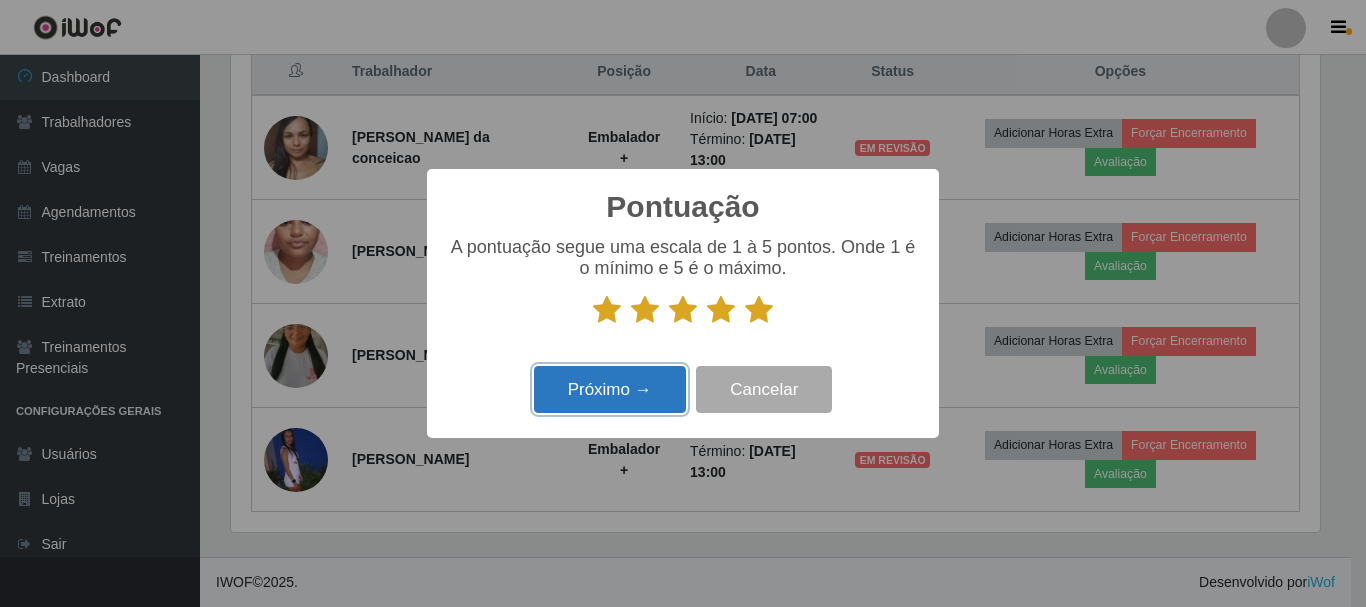 click on "Próximo →" at bounding box center [610, 389] 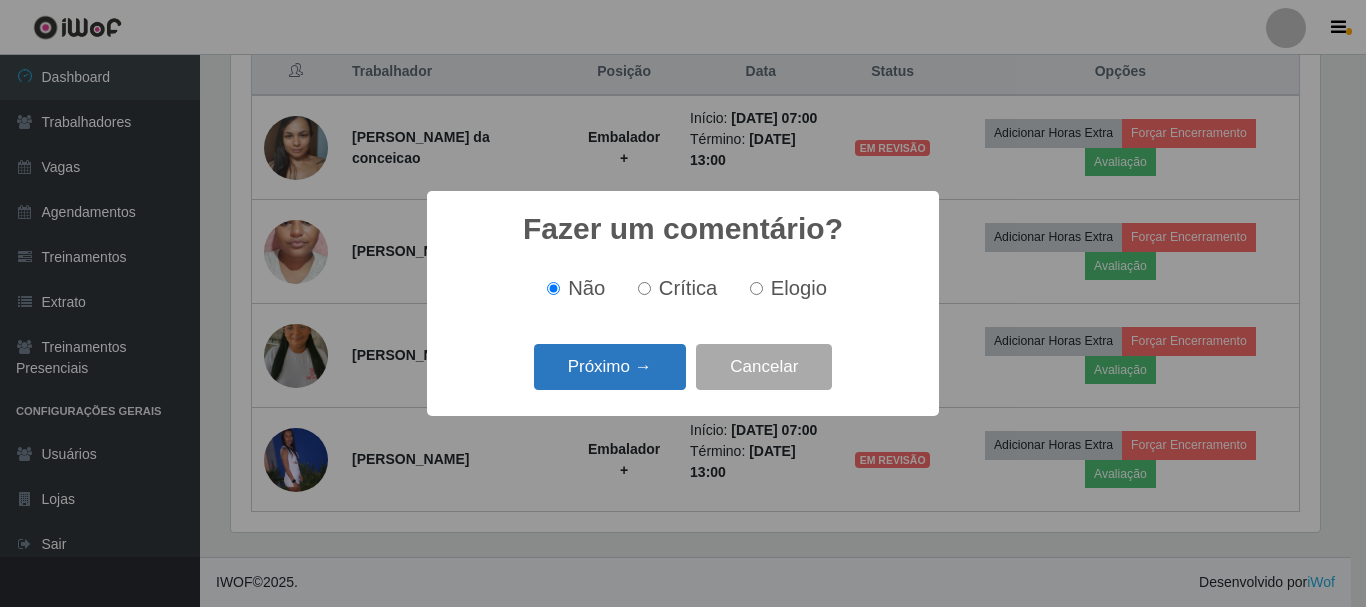 click on "Próximo →" at bounding box center (610, 367) 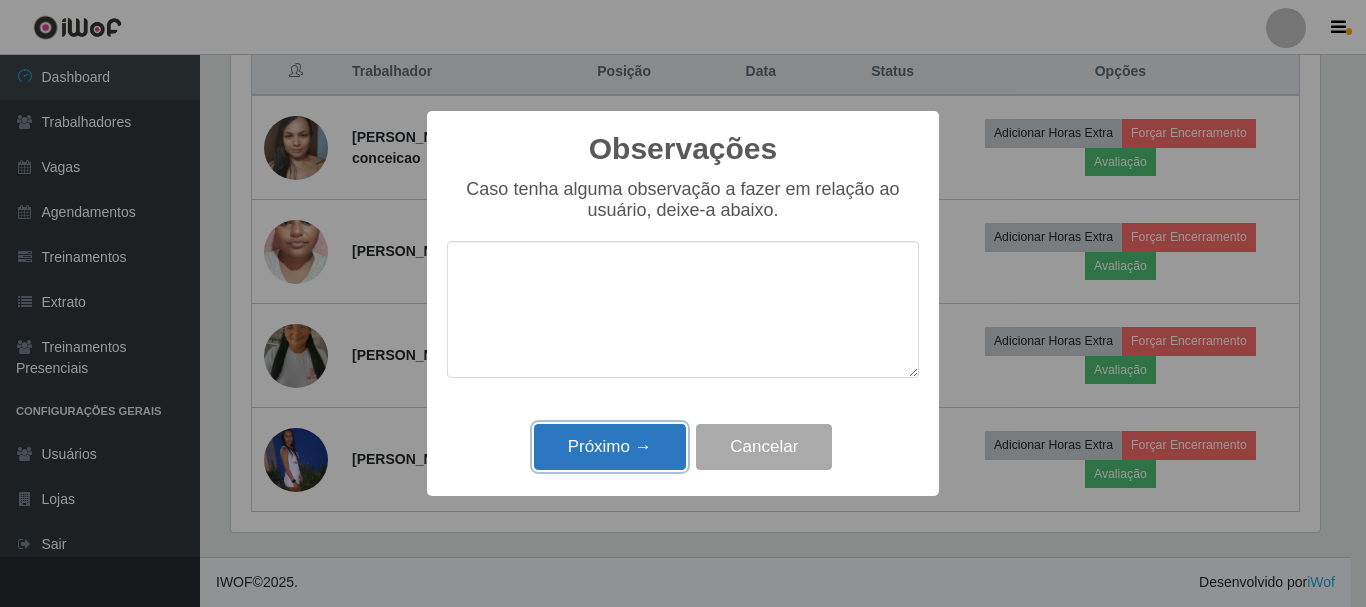 click on "Próximo →" at bounding box center (610, 447) 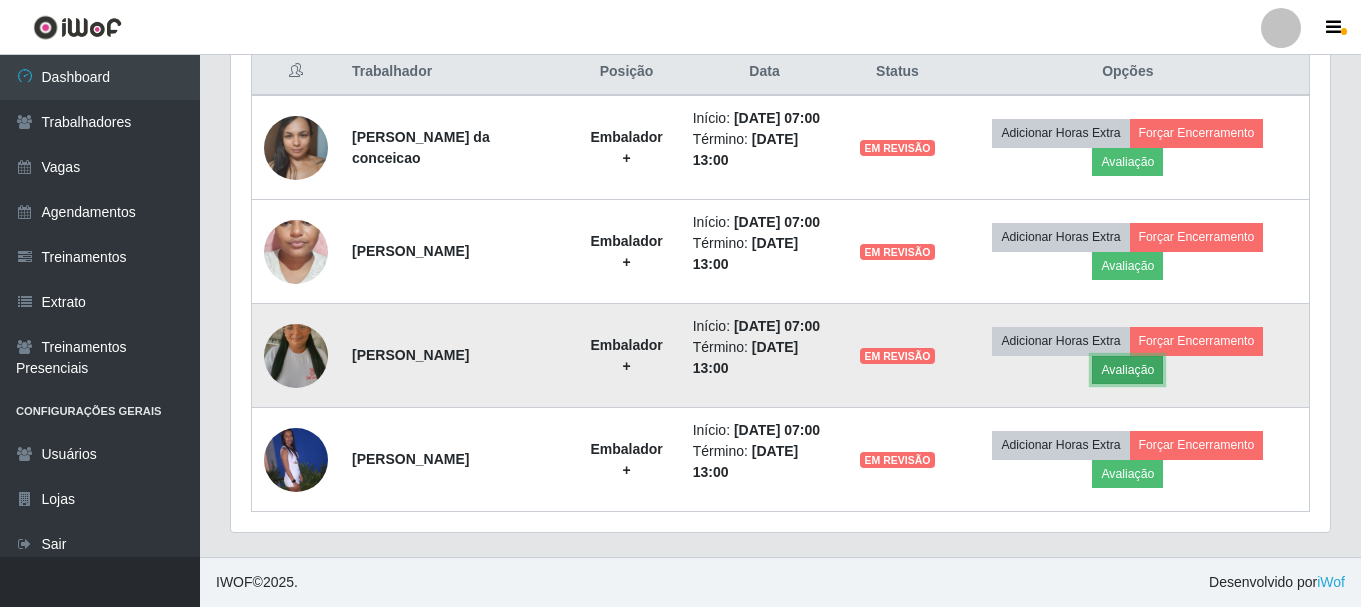 click on "Avaliação" at bounding box center [1127, 370] 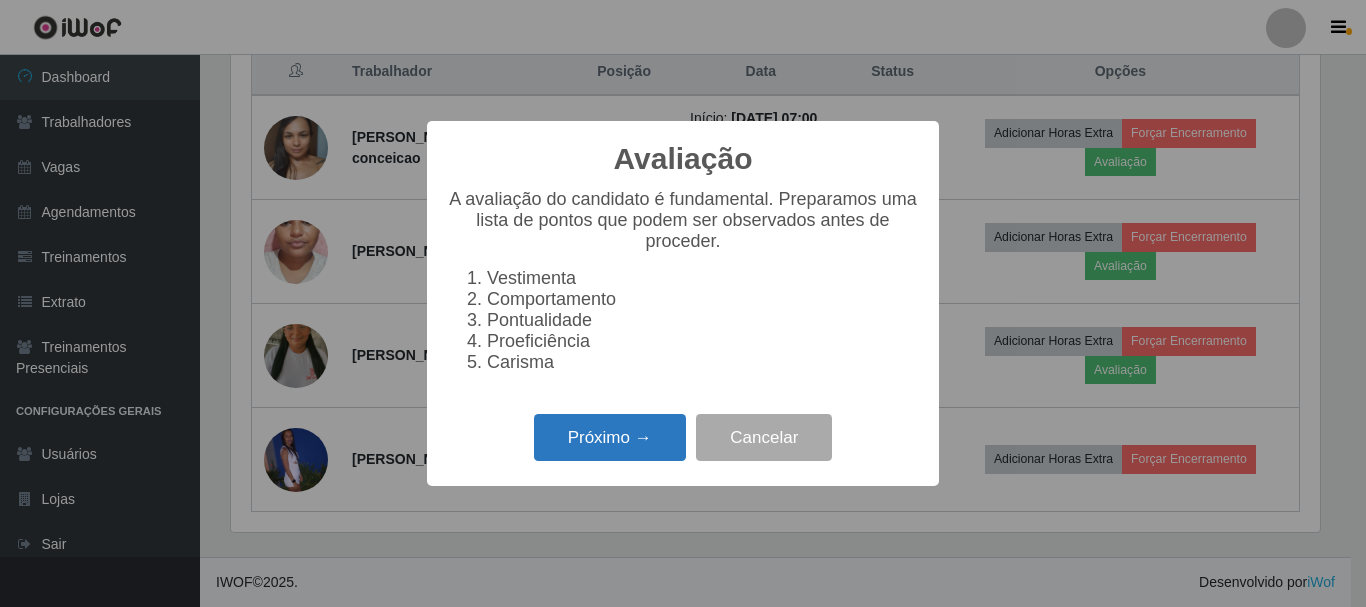 click on "Próximo →" at bounding box center [610, 437] 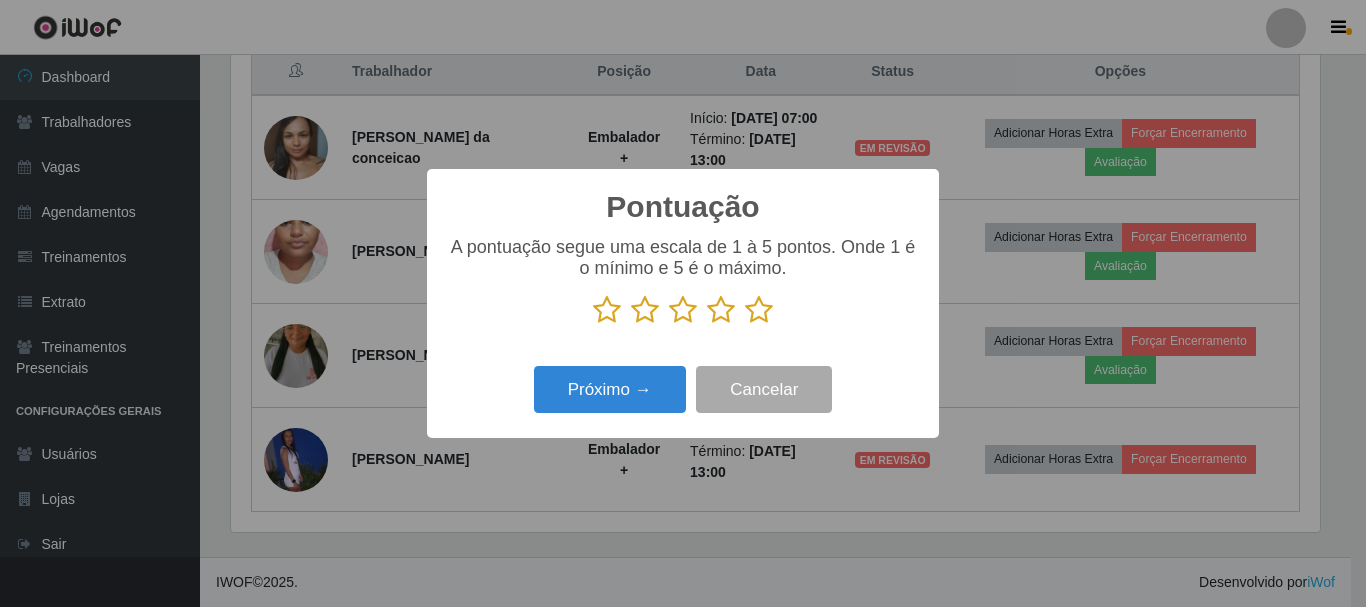 click at bounding box center [759, 310] 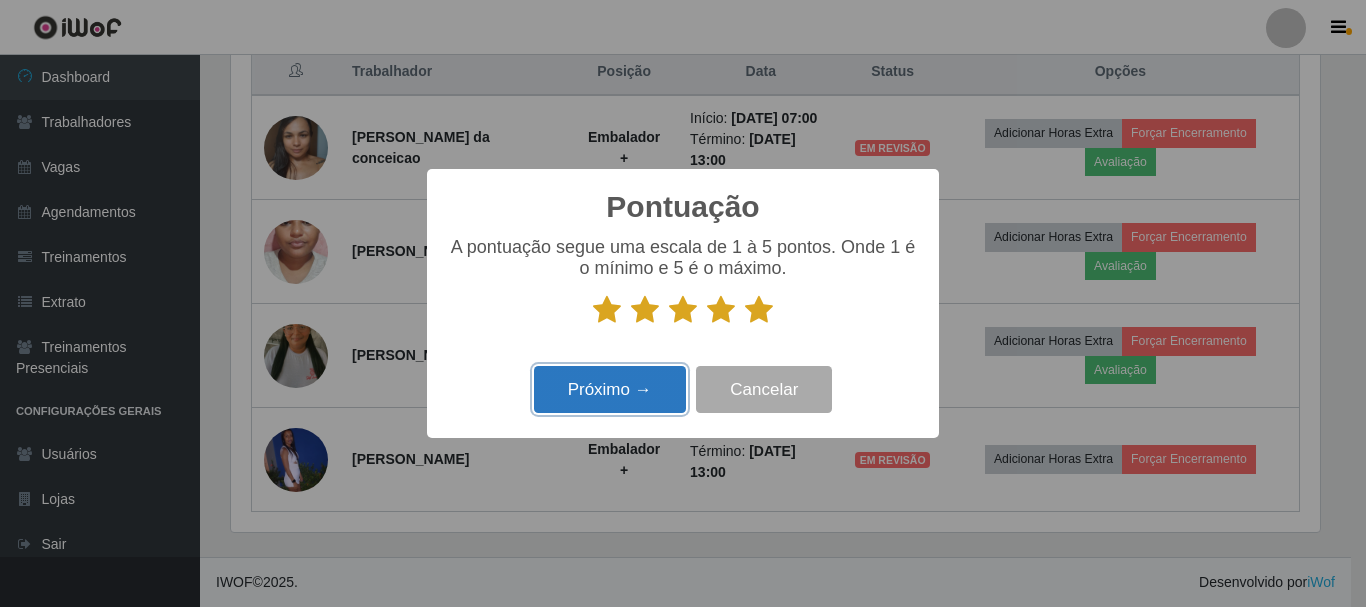 click on "Próximo →" at bounding box center (610, 389) 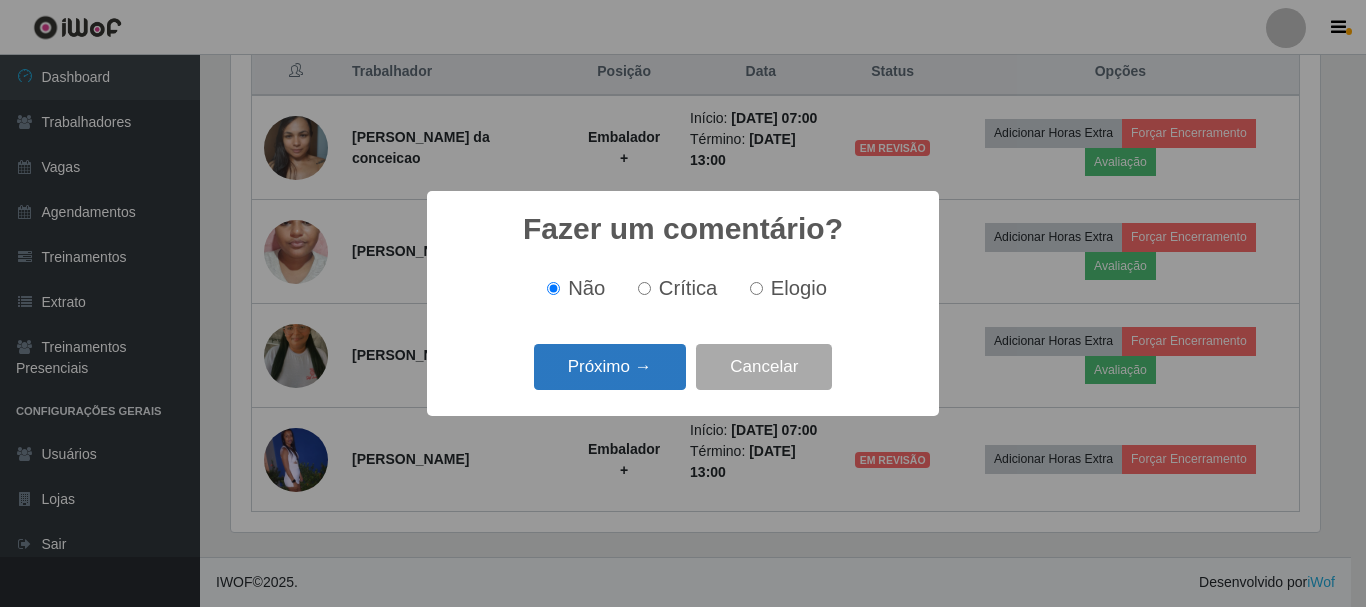 click on "Próximo →" at bounding box center (610, 367) 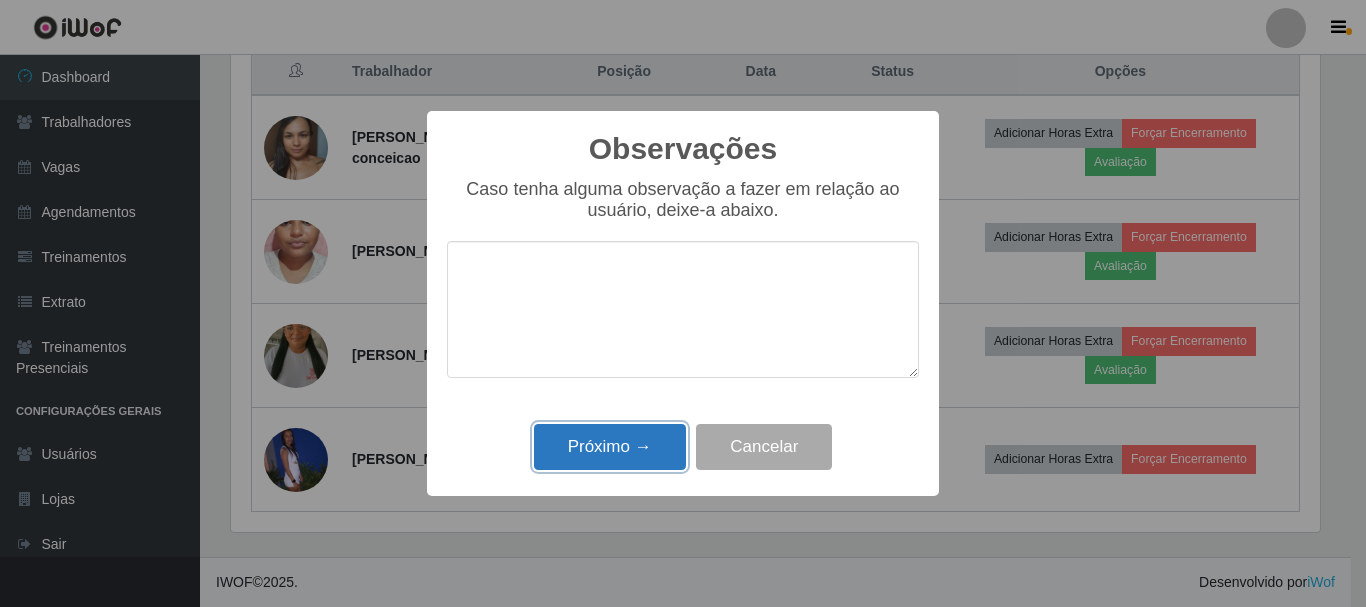 click on "Próximo →" at bounding box center (610, 447) 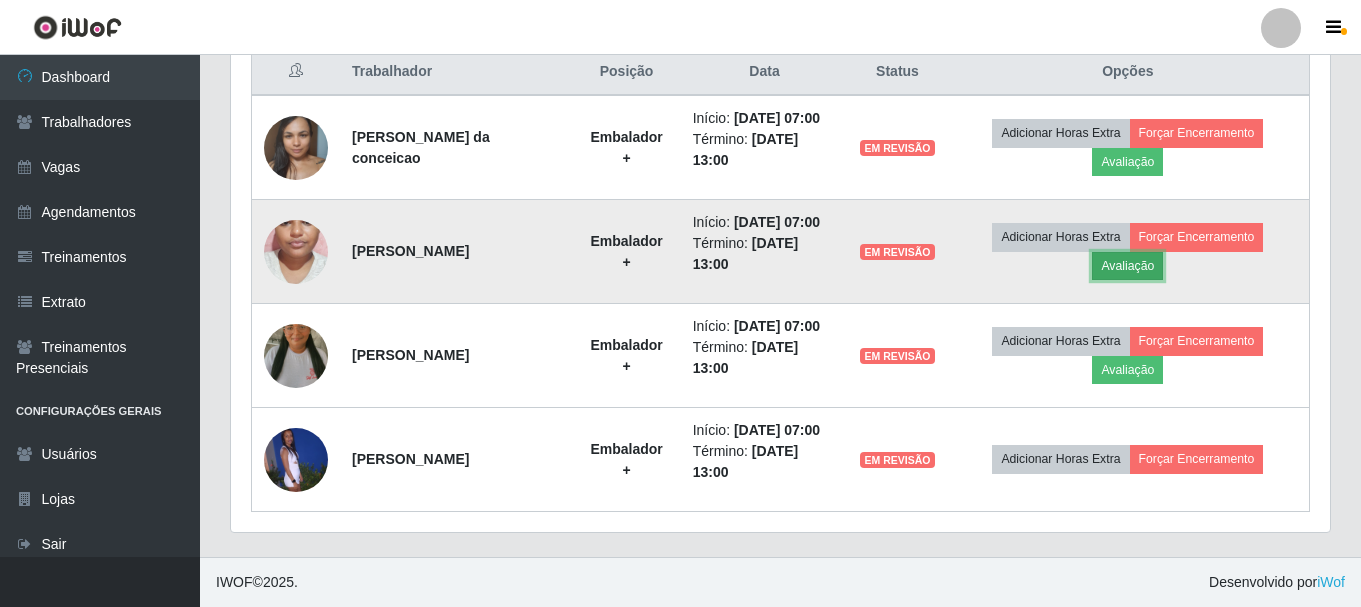 click on "Avaliação" at bounding box center (1127, 266) 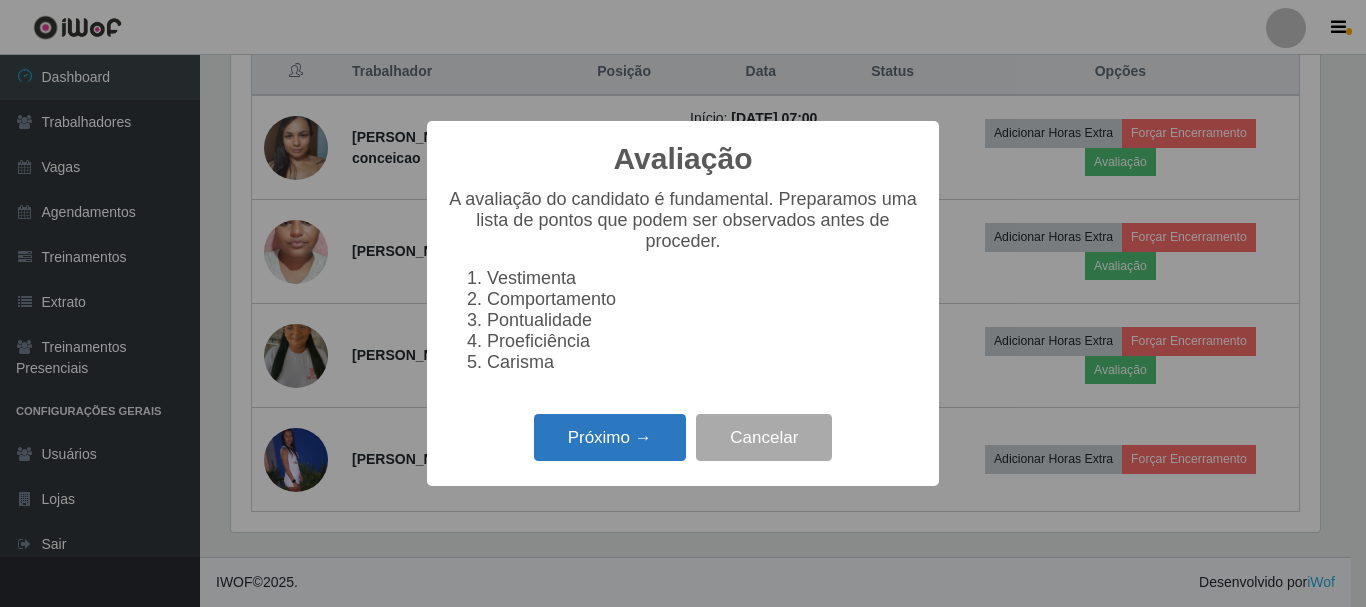 click on "Próximo →" at bounding box center [610, 437] 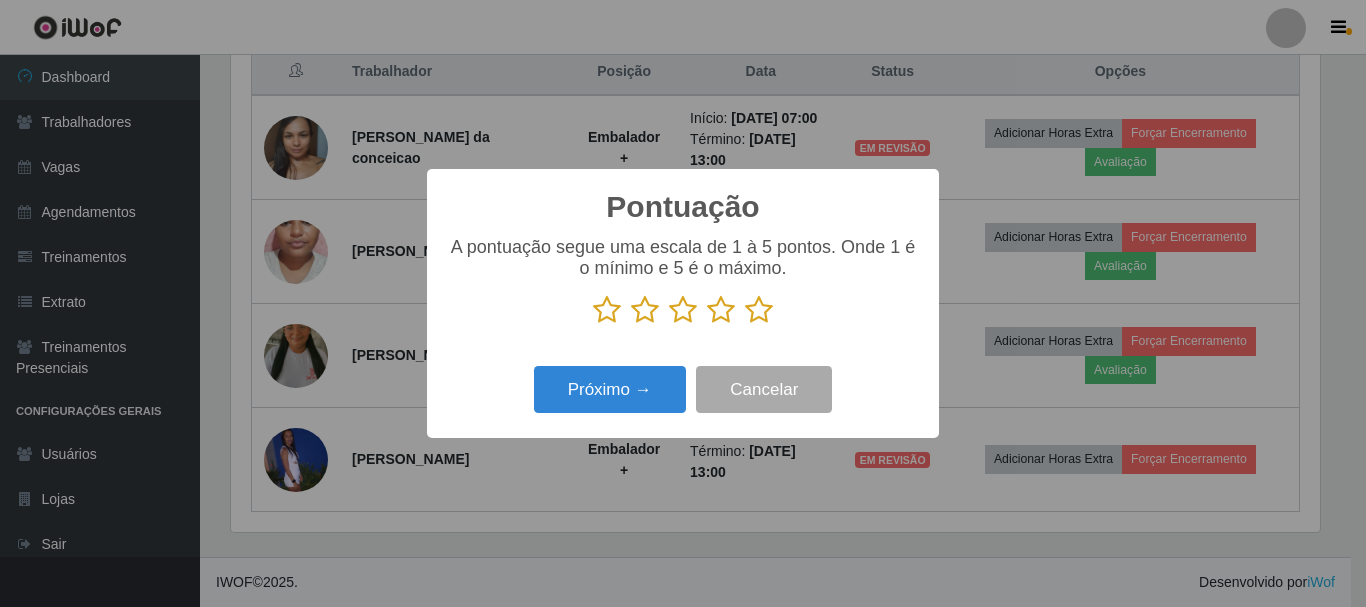 click at bounding box center (759, 310) 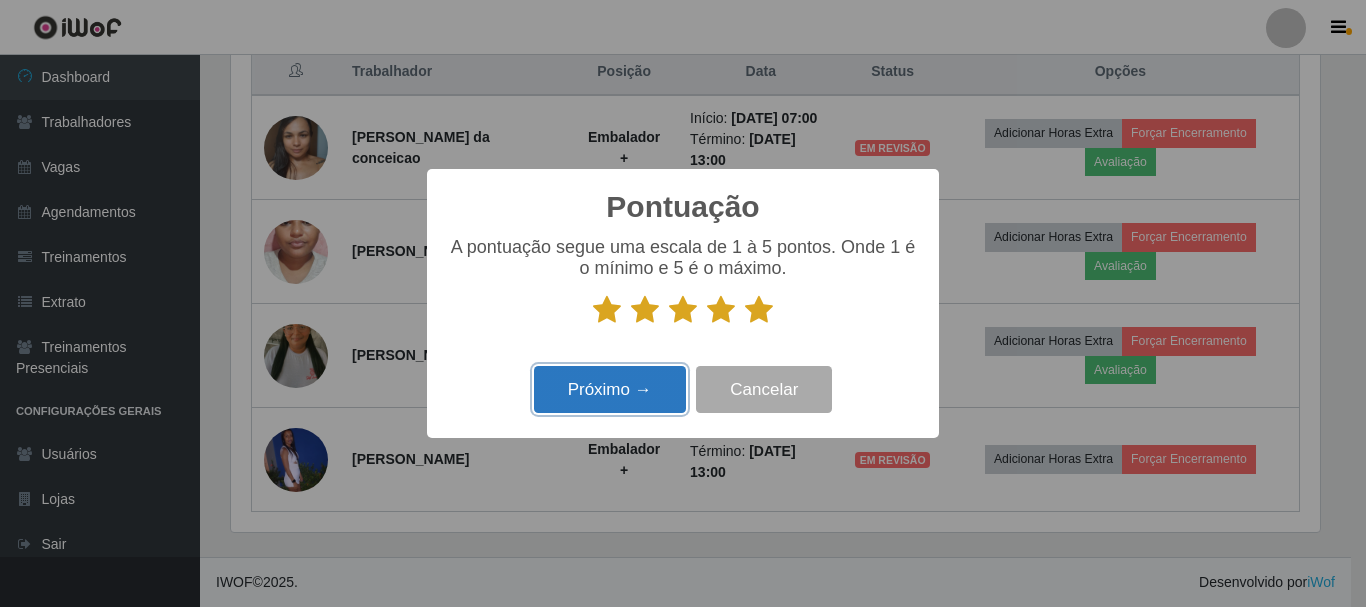 click on "Próximo →" at bounding box center (610, 389) 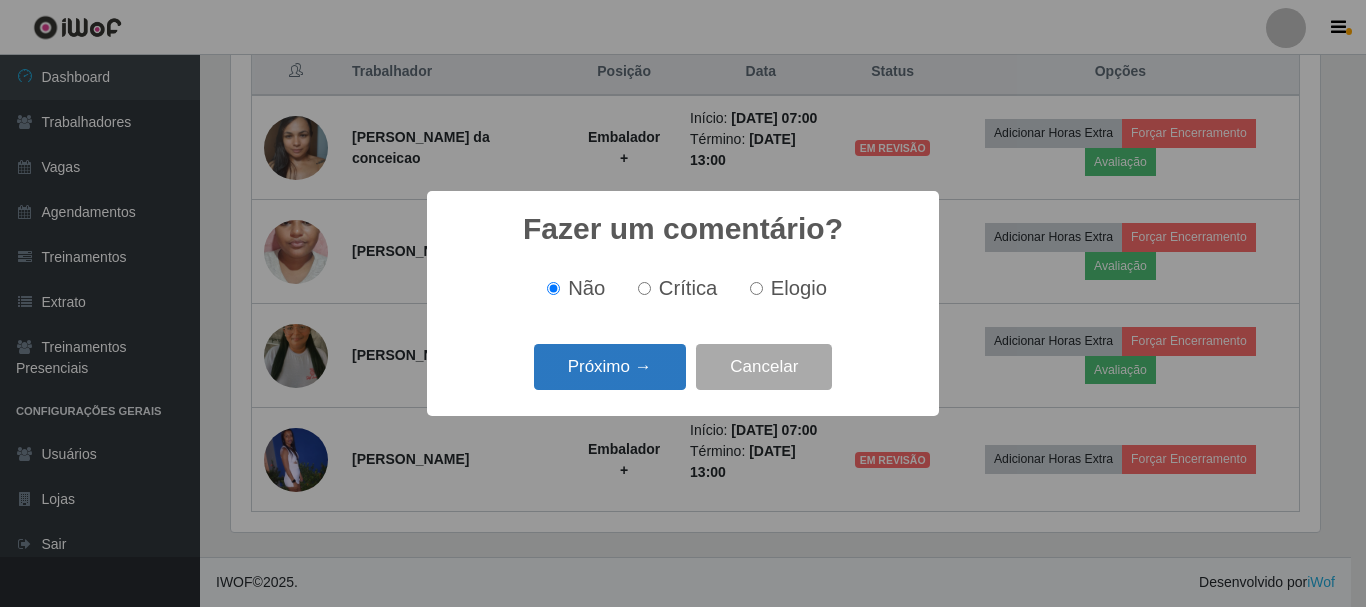click on "Próximo →" at bounding box center [610, 367] 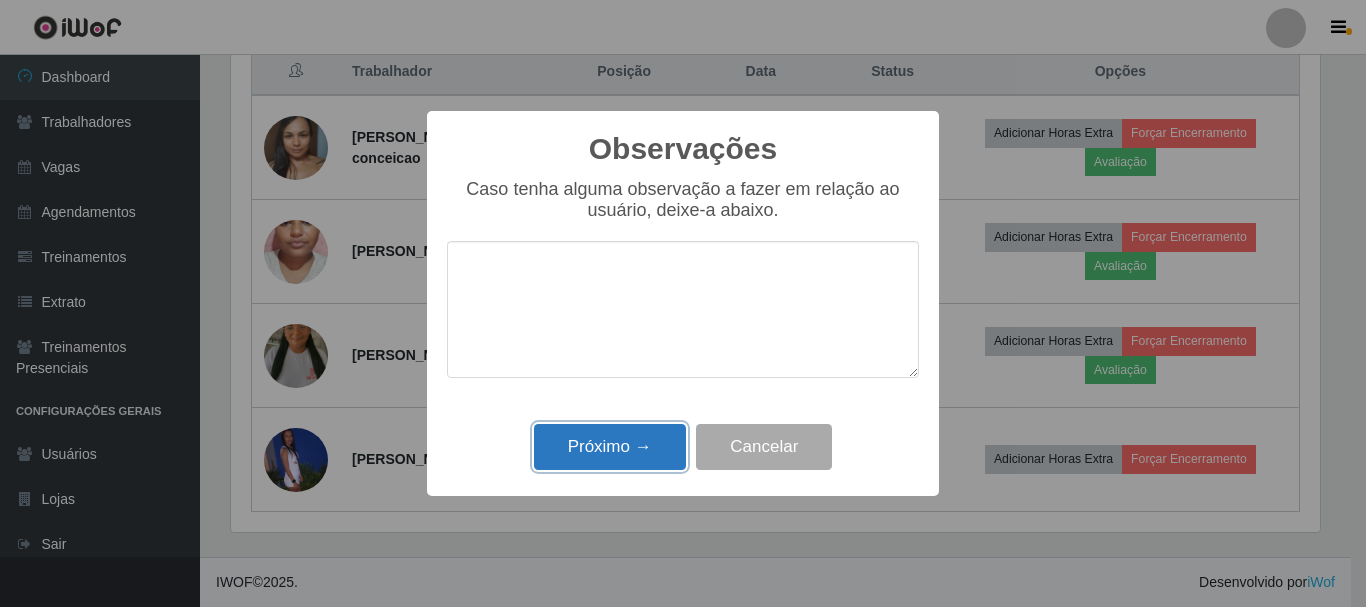 click on "Próximo →" at bounding box center [610, 447] 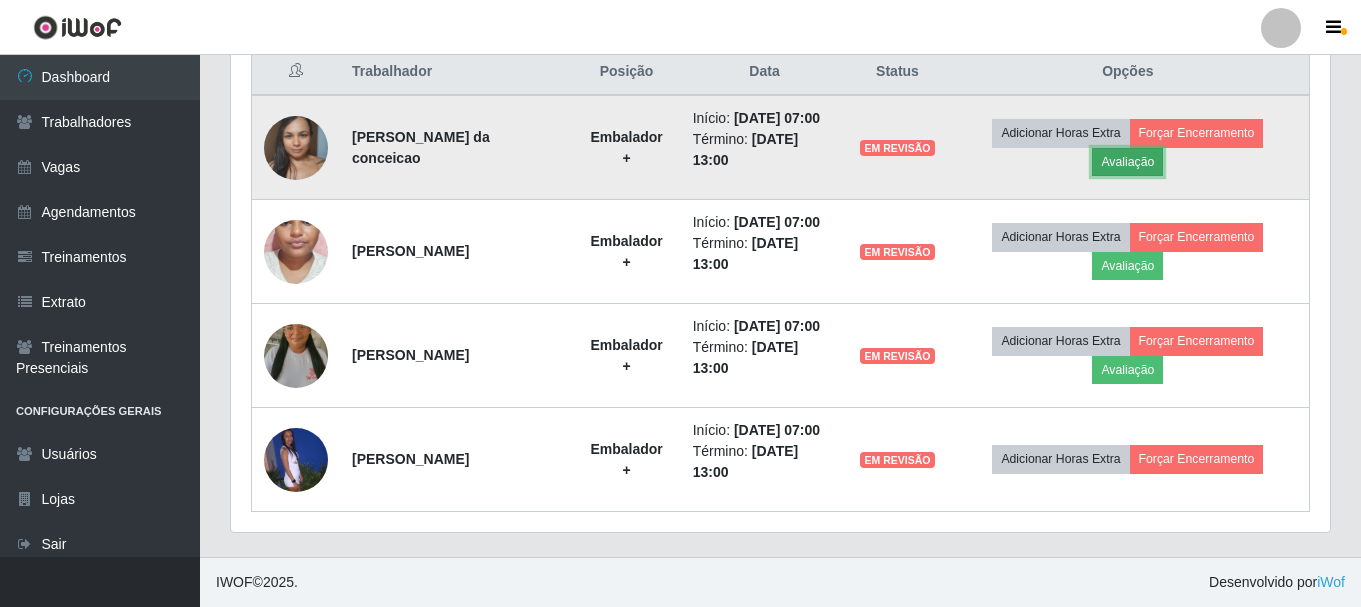 click on "Avaliação" at bounding box center [1127, 162] 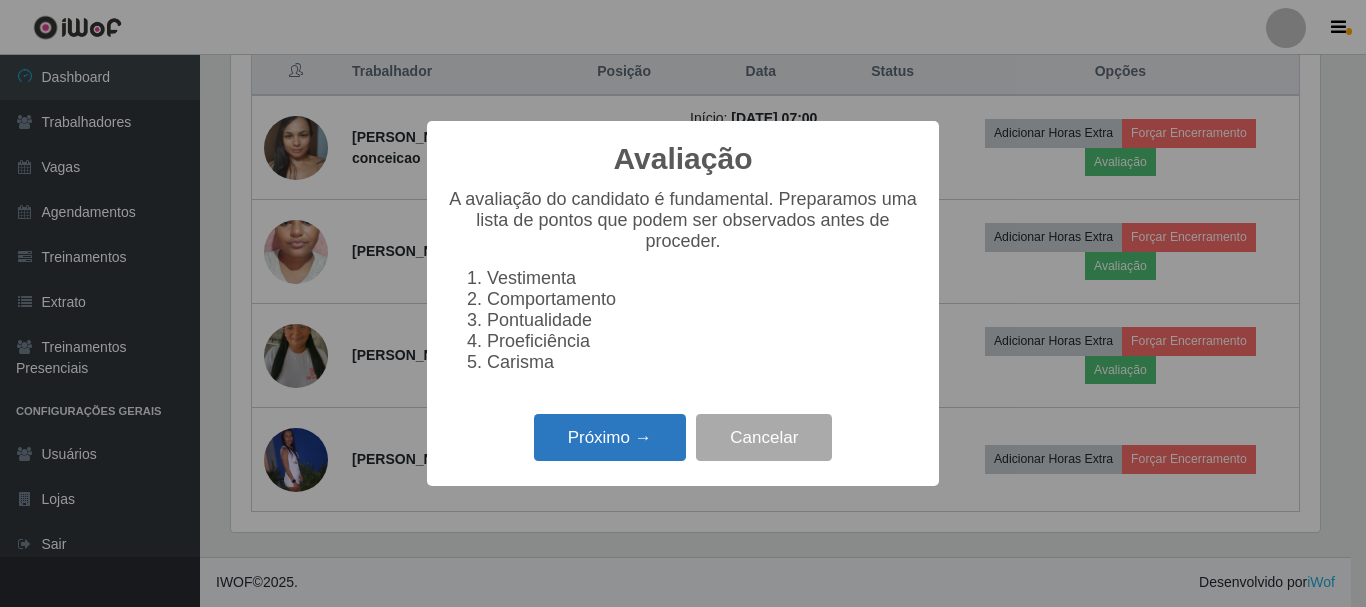 click on "Próximo →" at bounding box center (610, 437) 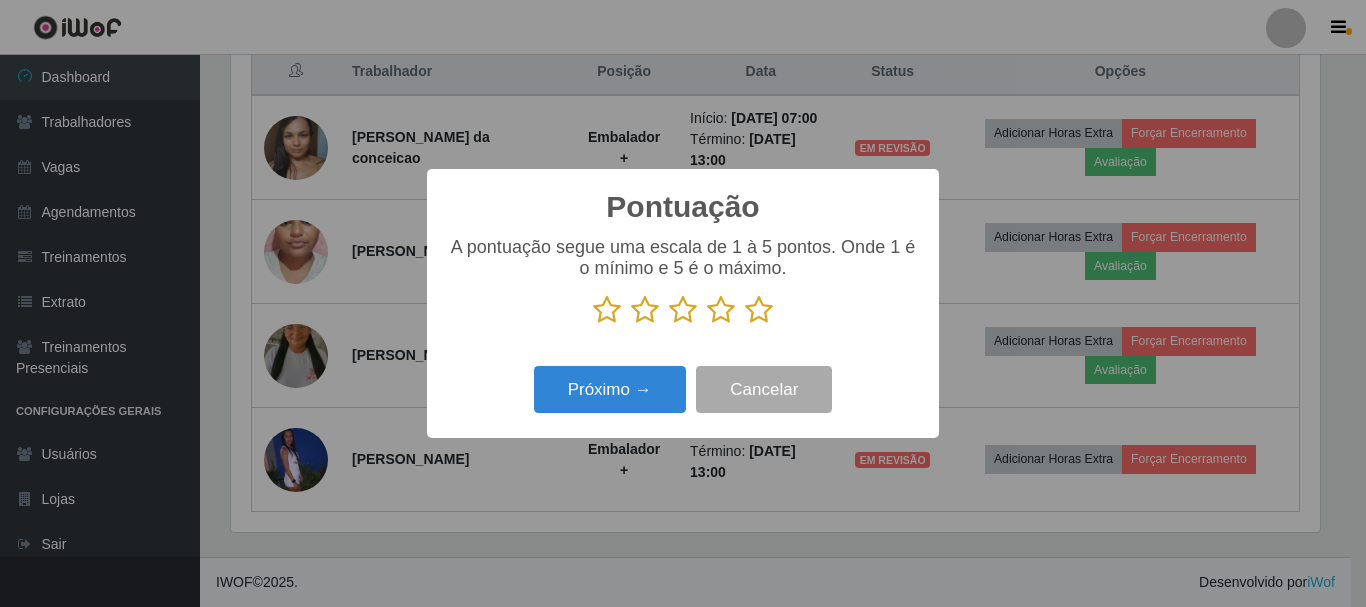 click at bounding box center [759, 310] 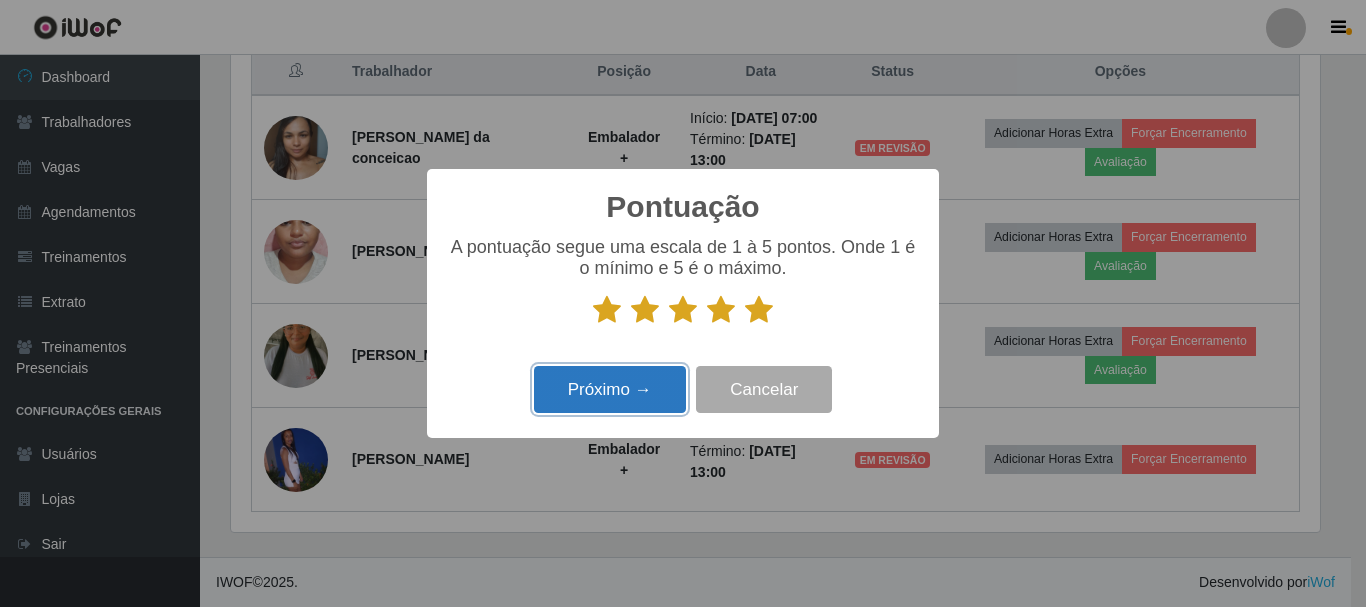 click on "Próximo →" at bounding box center (610, 389) 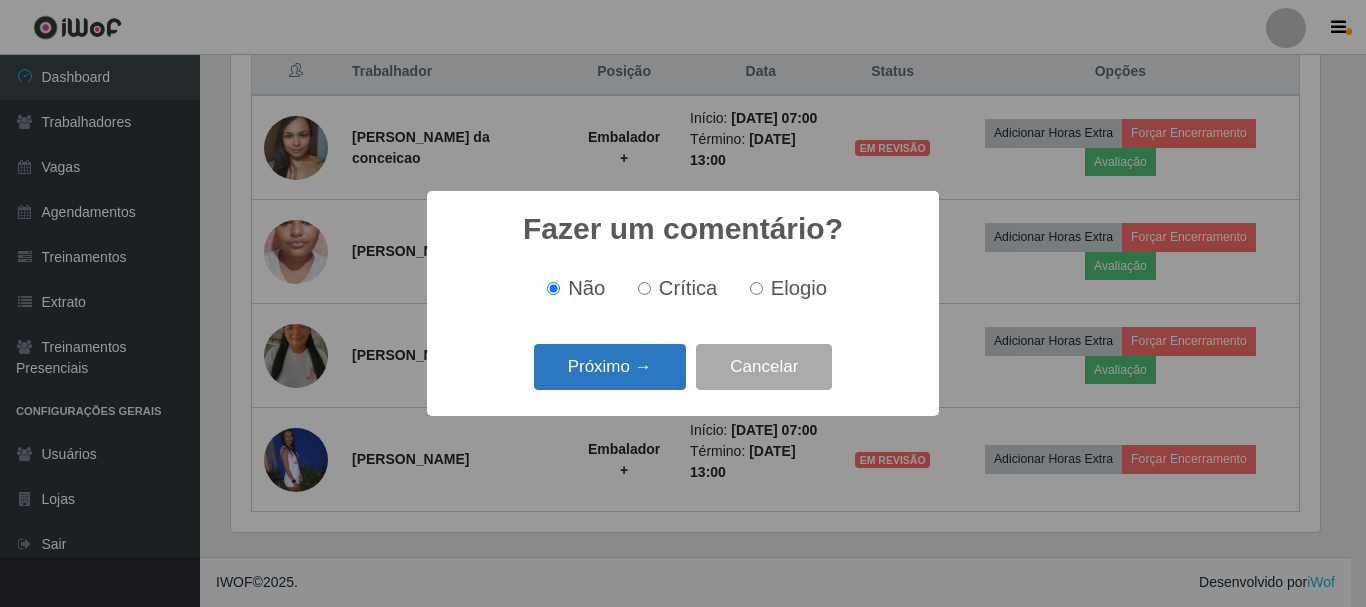 click on "Próximo →" at bounding box center (610, 367) 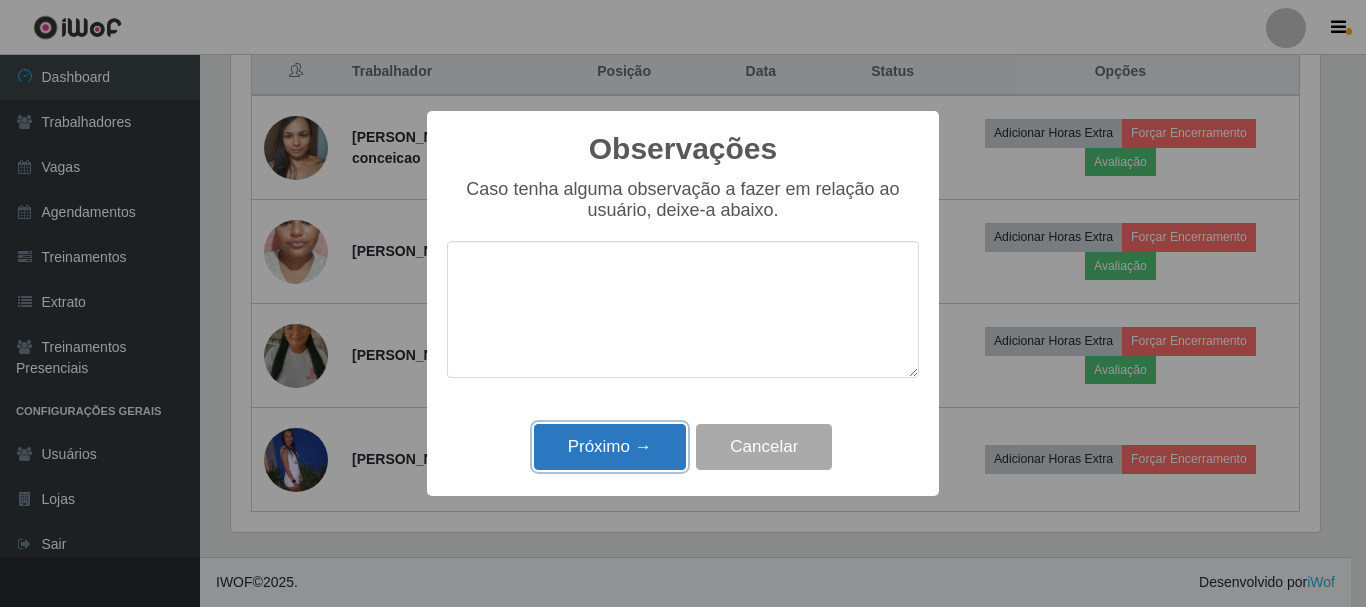 click on "Próximo →" at bounding box center [610, 447] 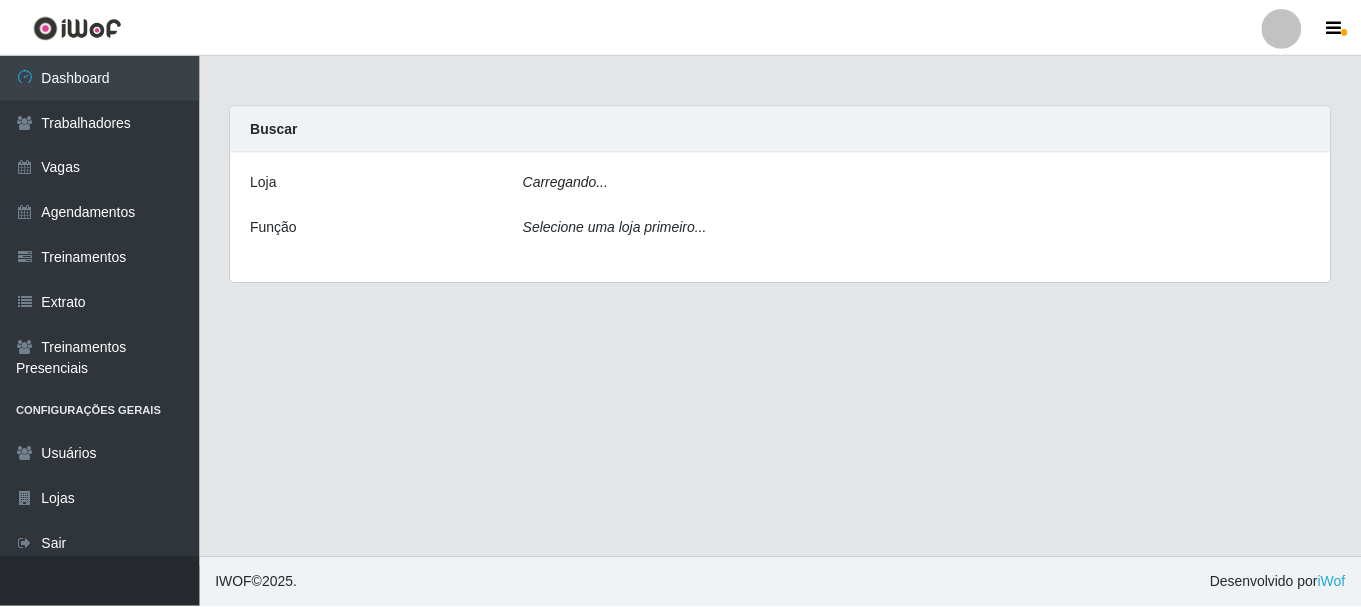 scroll, scrollTop: 0, scrollLeft: 0, axis: both 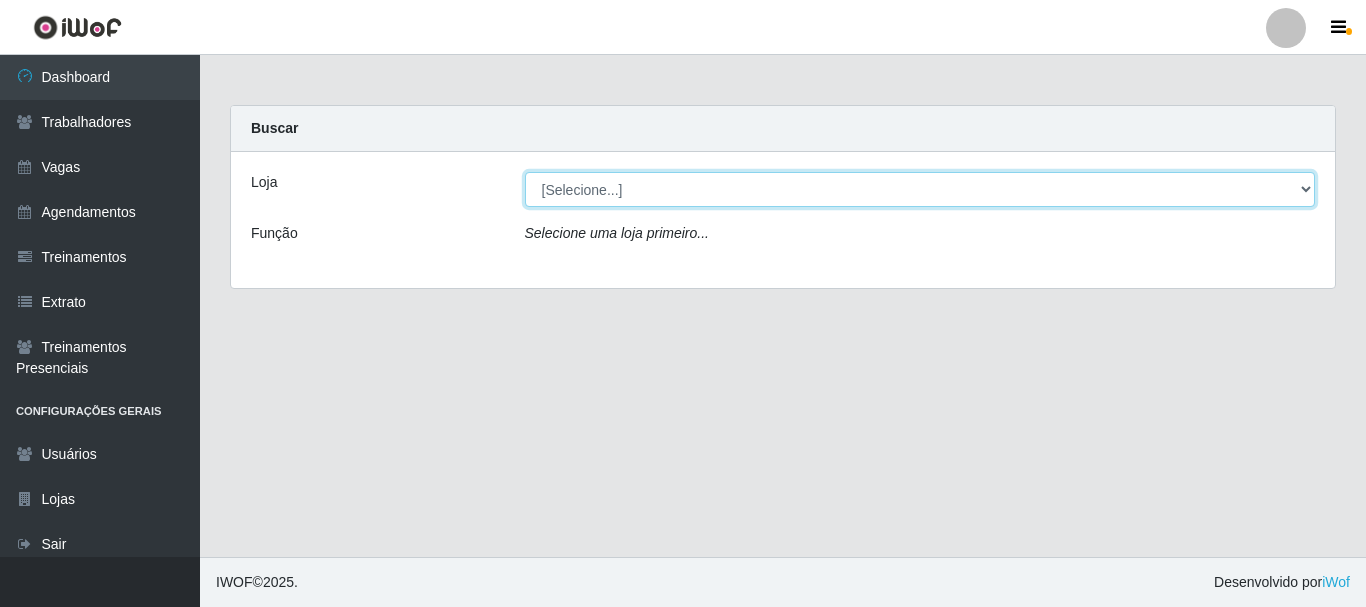 drag, startPoint x: 752, startPoint y: 189, endPoint x: 734, endPoint y: 205, distance: 24.083189 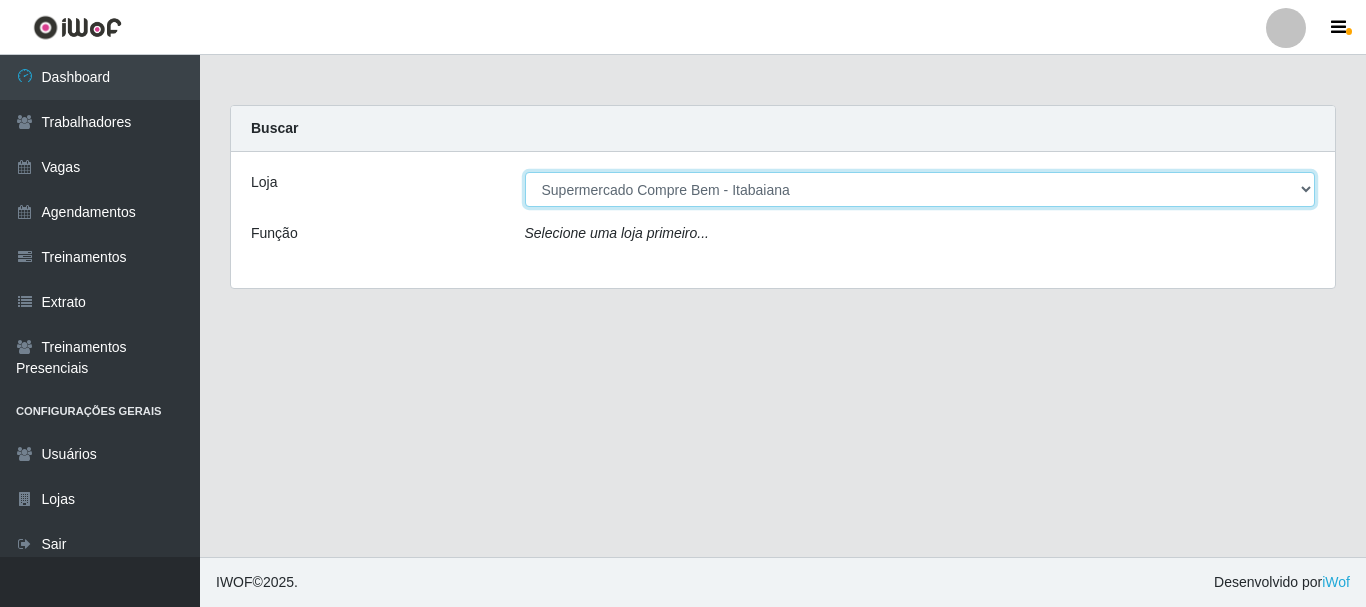click on "[Selecione...] Supermercado Compre Bem - Itabaiana" at bounding box center (920, 189) 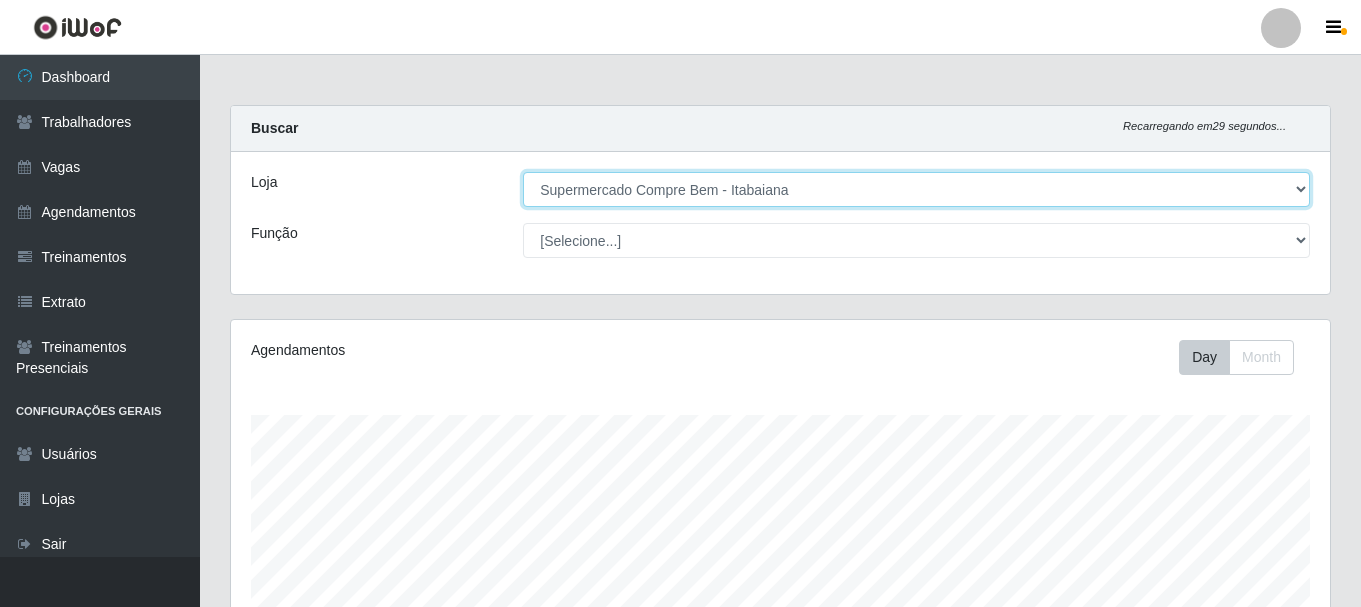 scroll, scrollTop: 999585, scrollLeft: 998901, axis: both 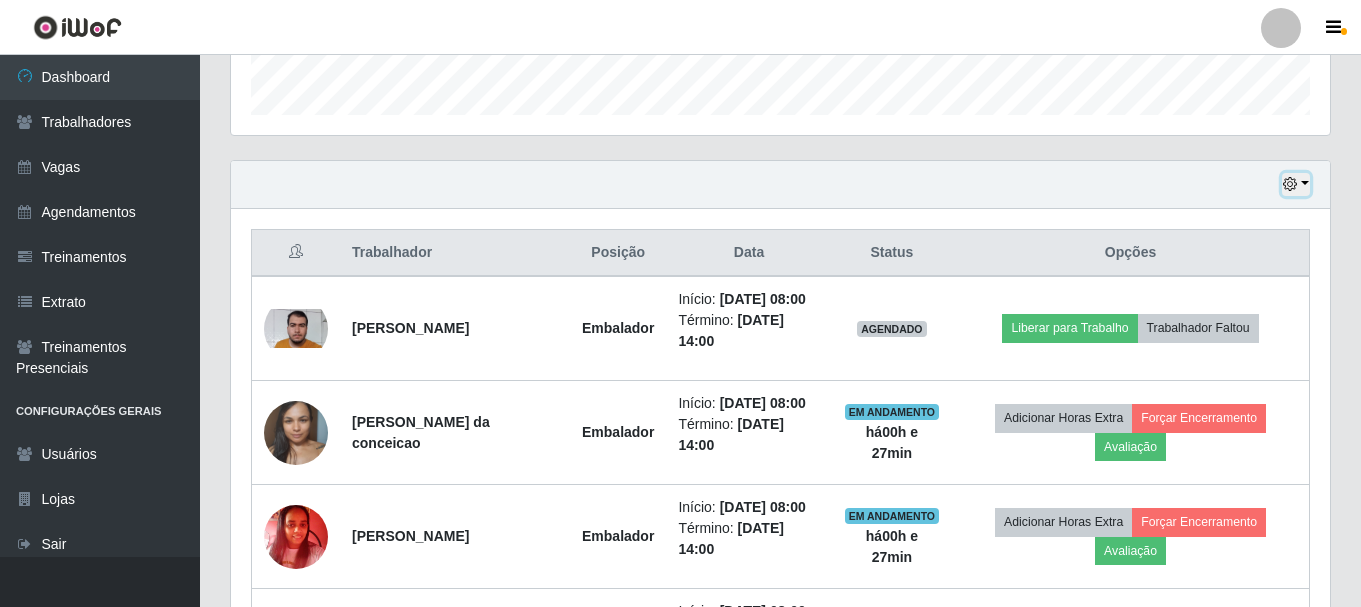 click at bounding box center (1290, 184) 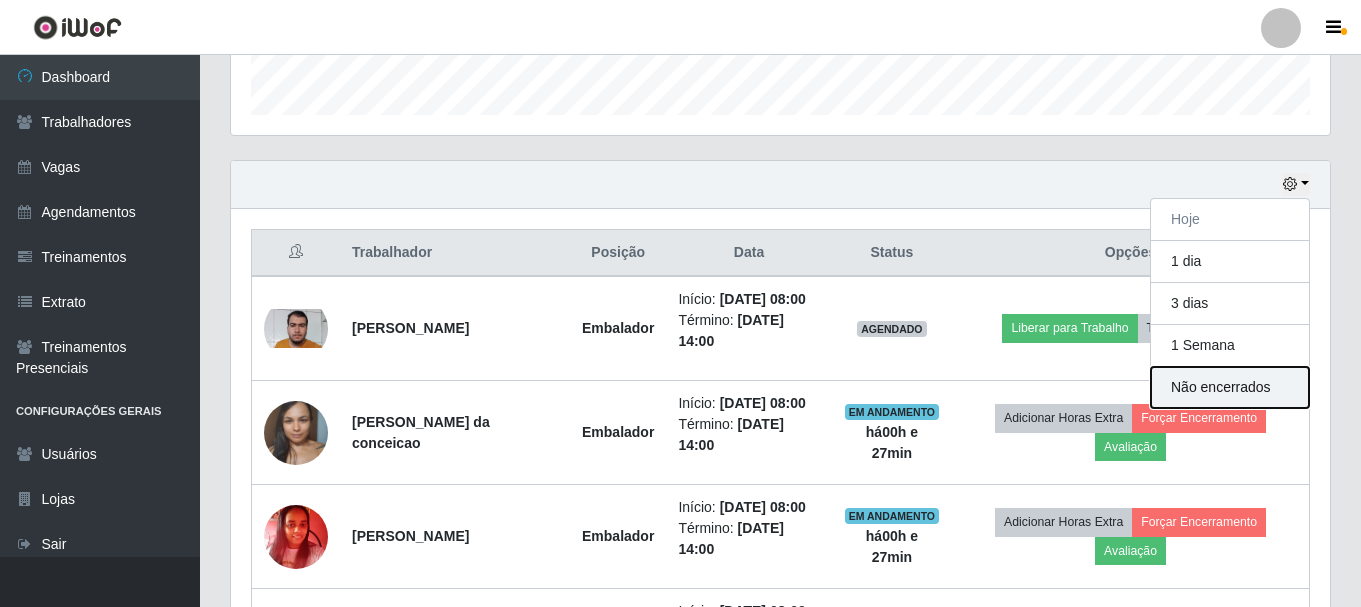 click on "Não encerrados" at bounding box center [1230, 387] 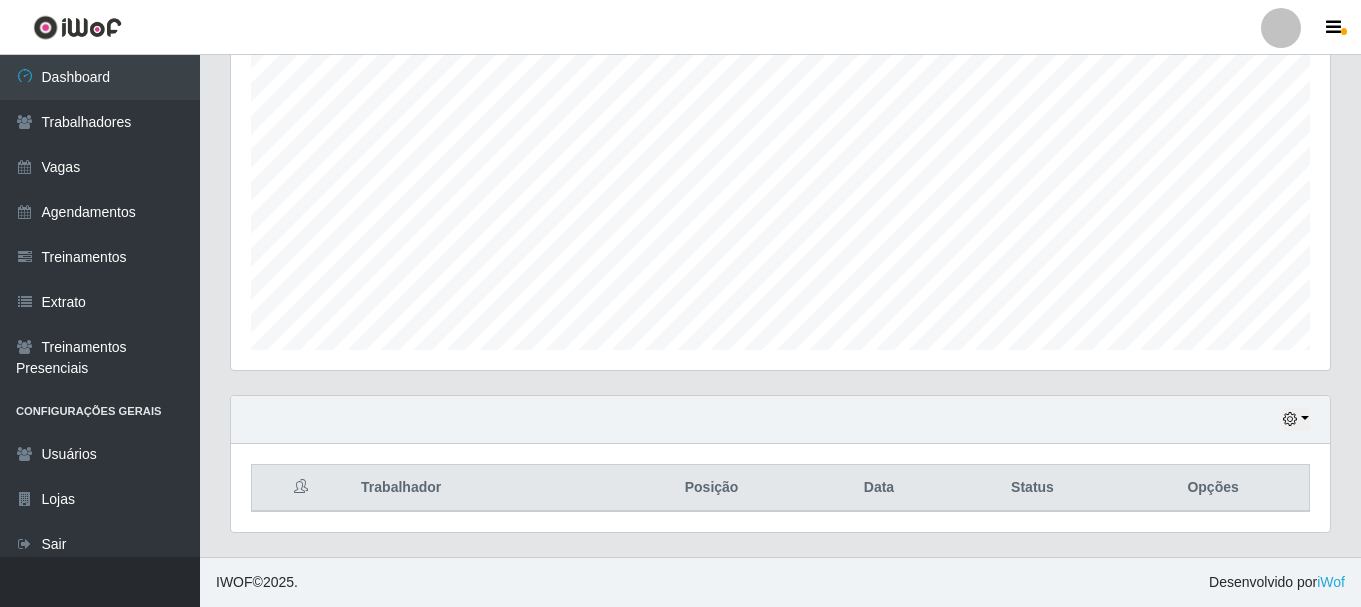 scroll, scrollTop: 721, scrollLeft: 0, axis: vertical 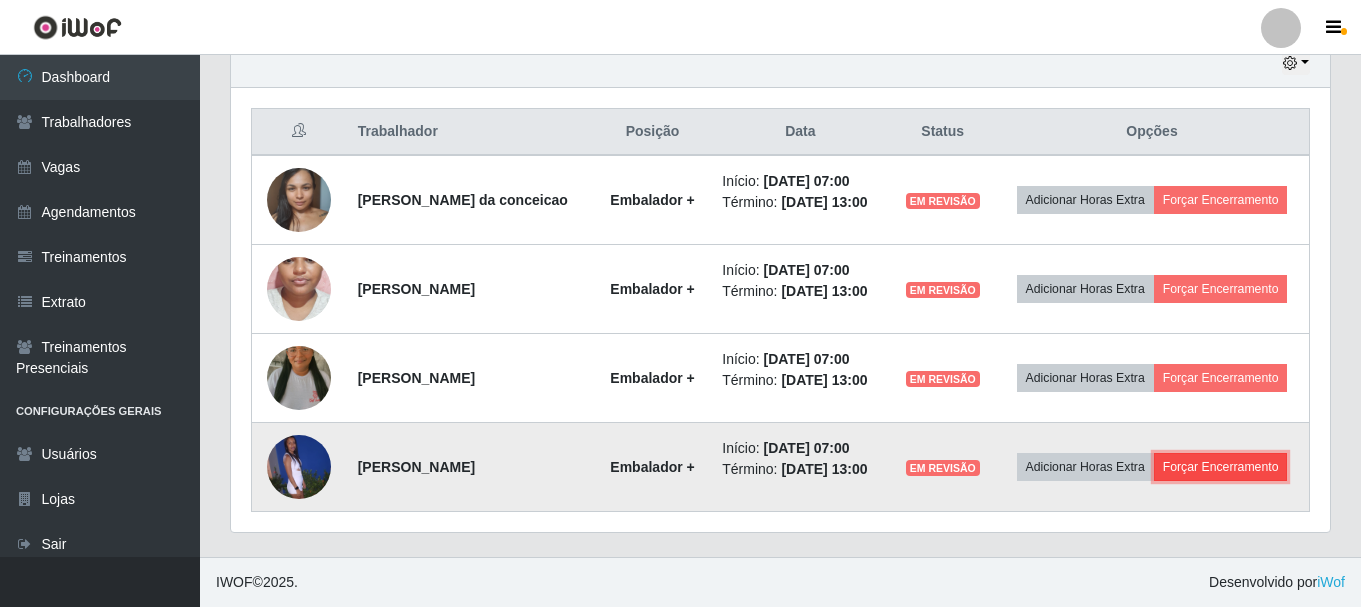 click on "Forçar Encerramento" at bounding box center (1221, 467) 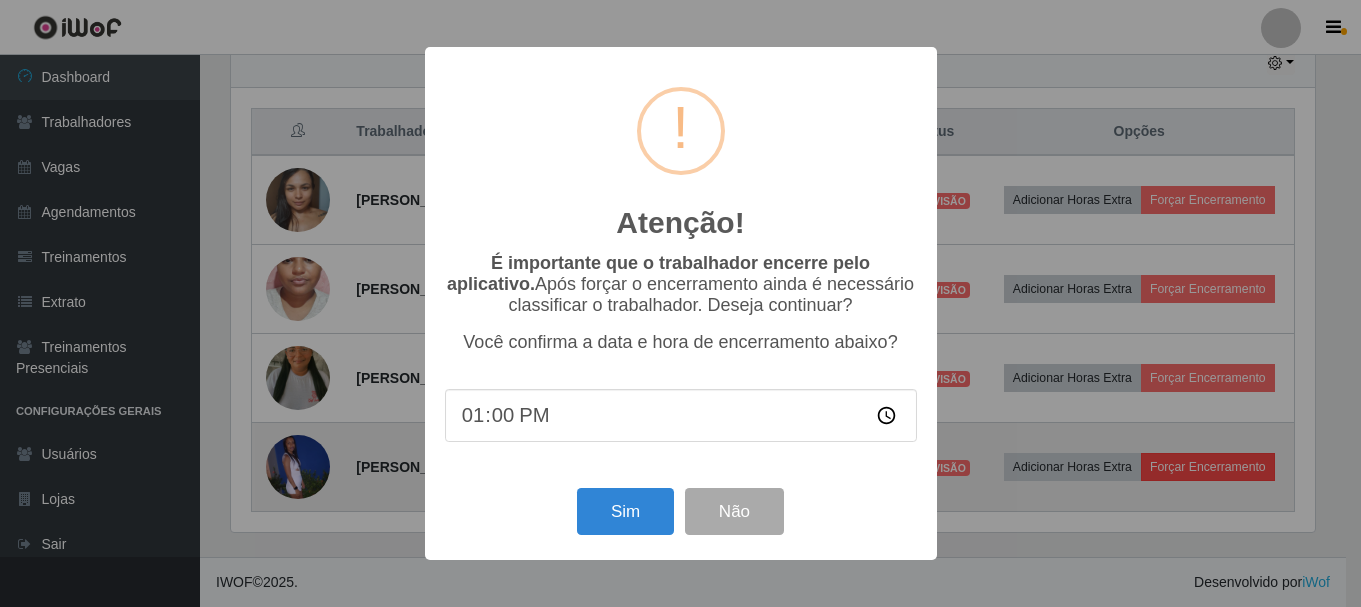 scroll, scrollTop: 999585, scrollLeft: 998911, axis: both 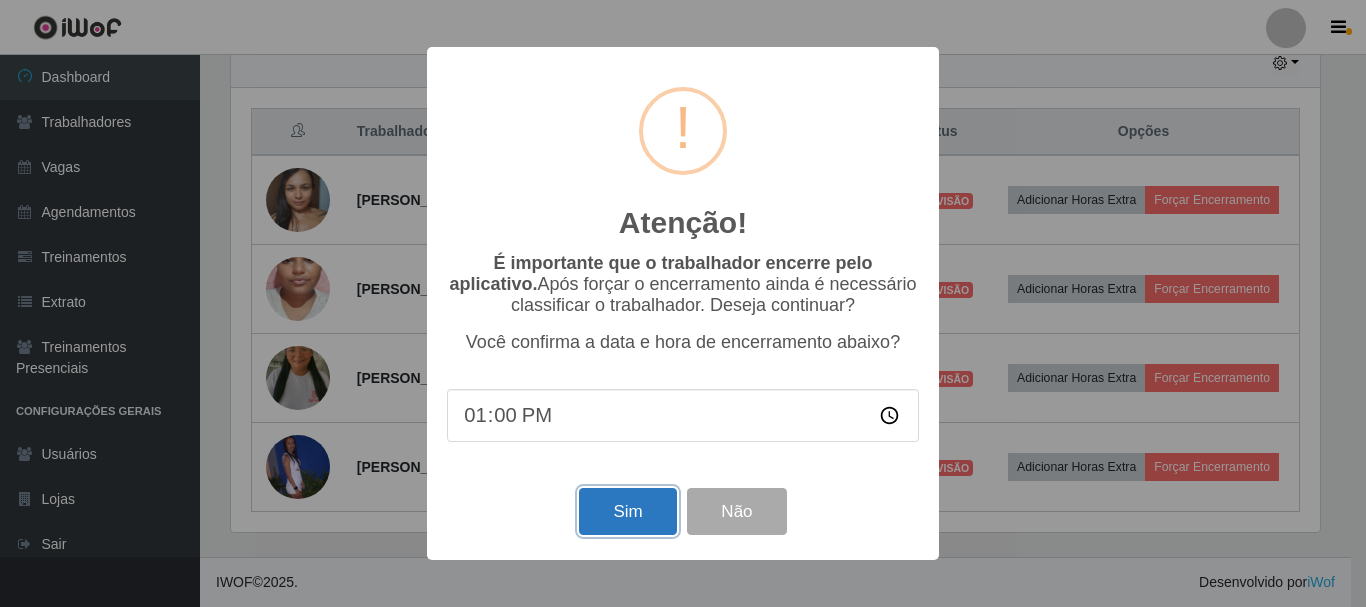 click on "Sim" at bounding box center (627, 511) 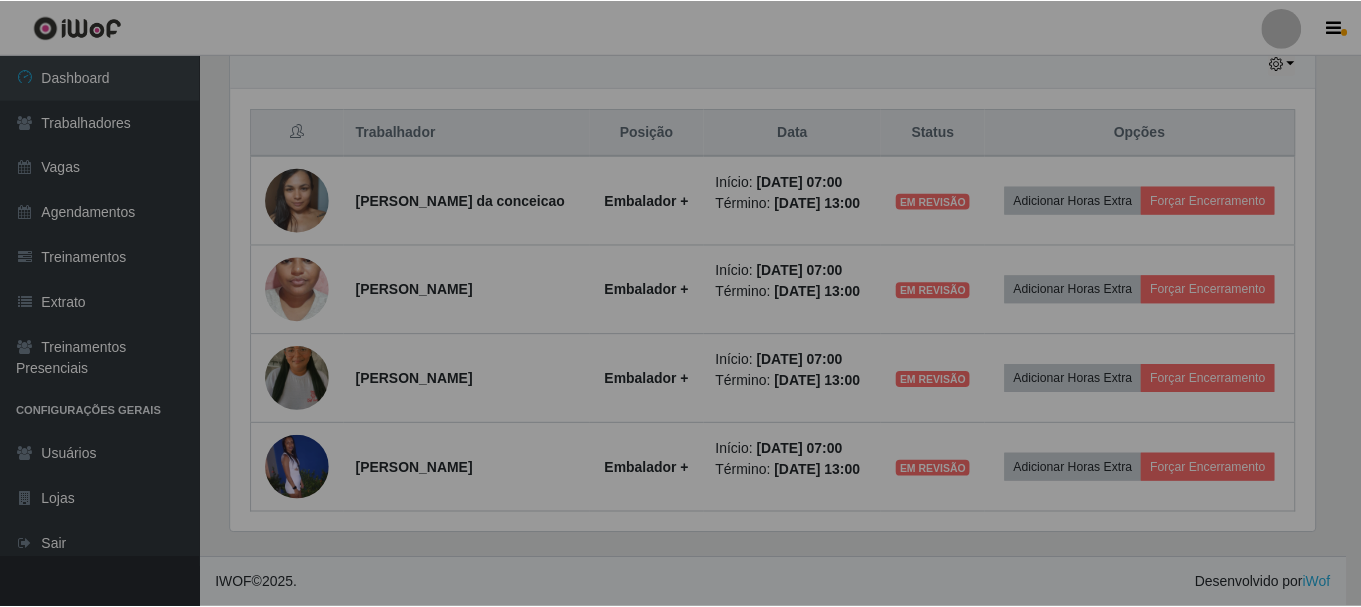 scroll, scrollTop: 999585, scrollLeft: 998901, axis: both 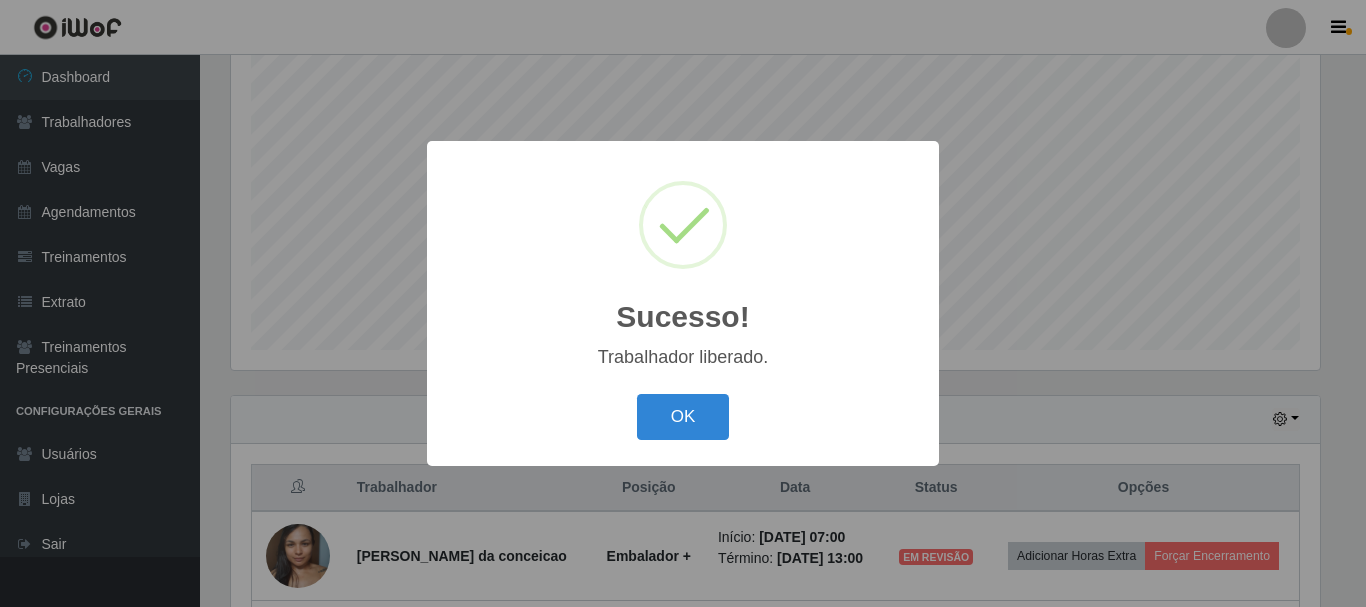 type 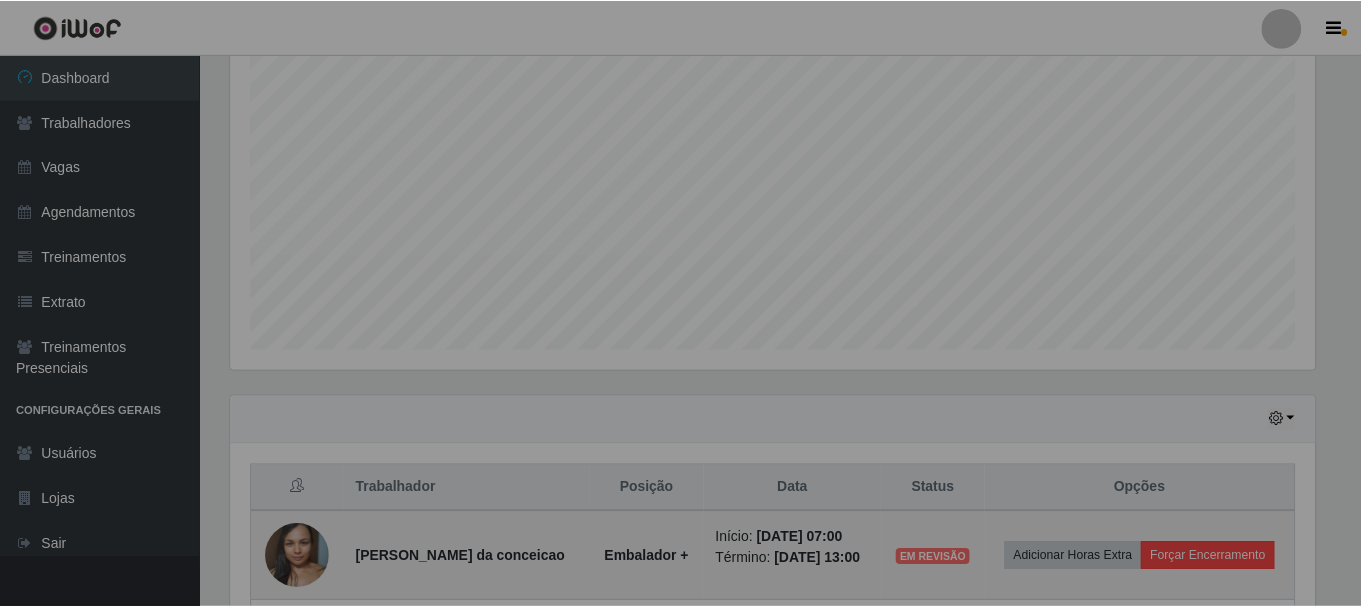 scroll, scrollTop: 999585, scrollLeft: 998901, axis: both 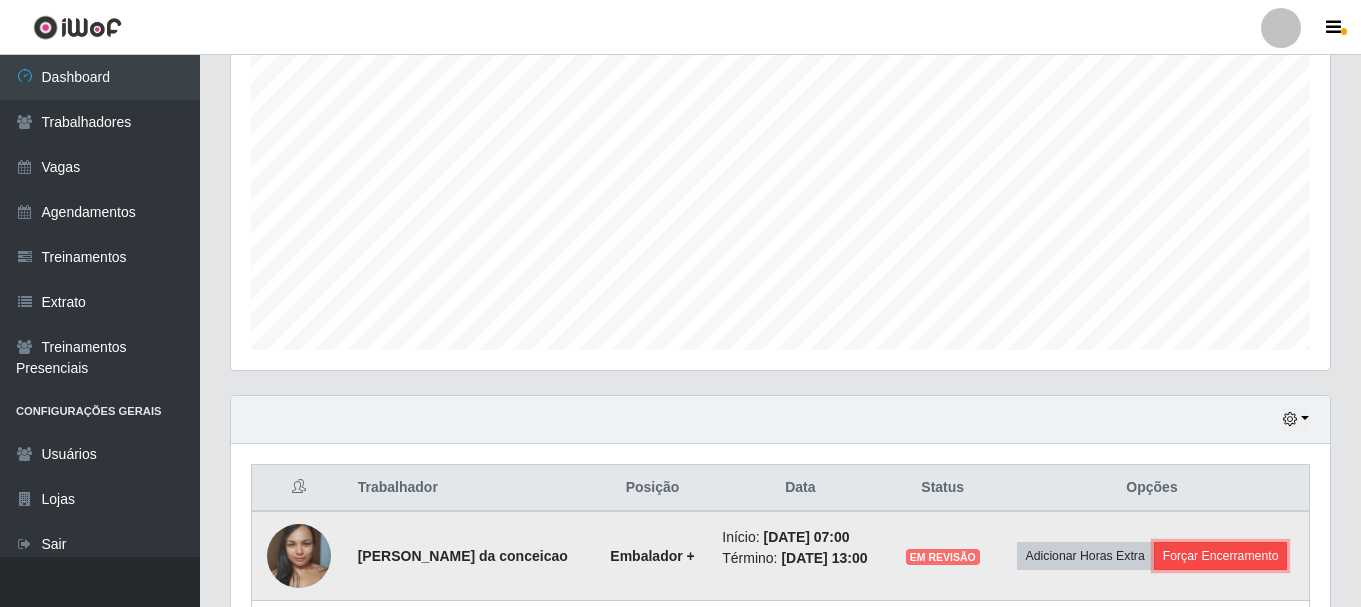 click on "Forçar Encerramento" at bounding box center [1221, 556] 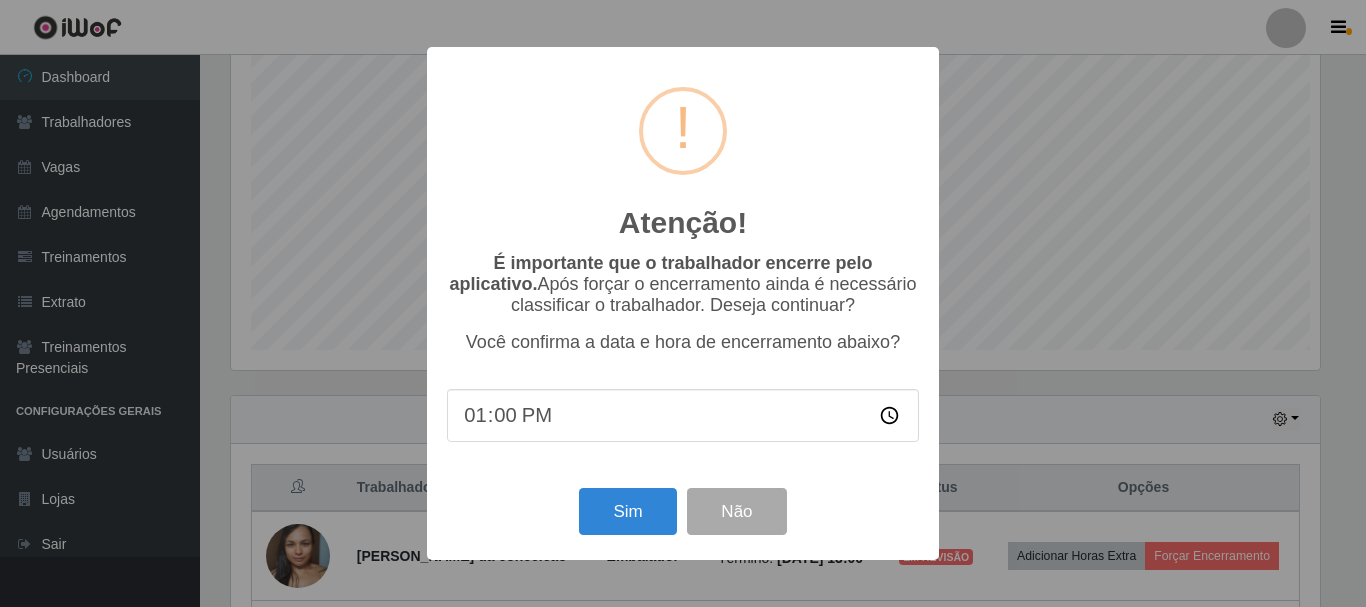 scroll, scrollTop: 999585, scrollLeft: 998911, axis: both 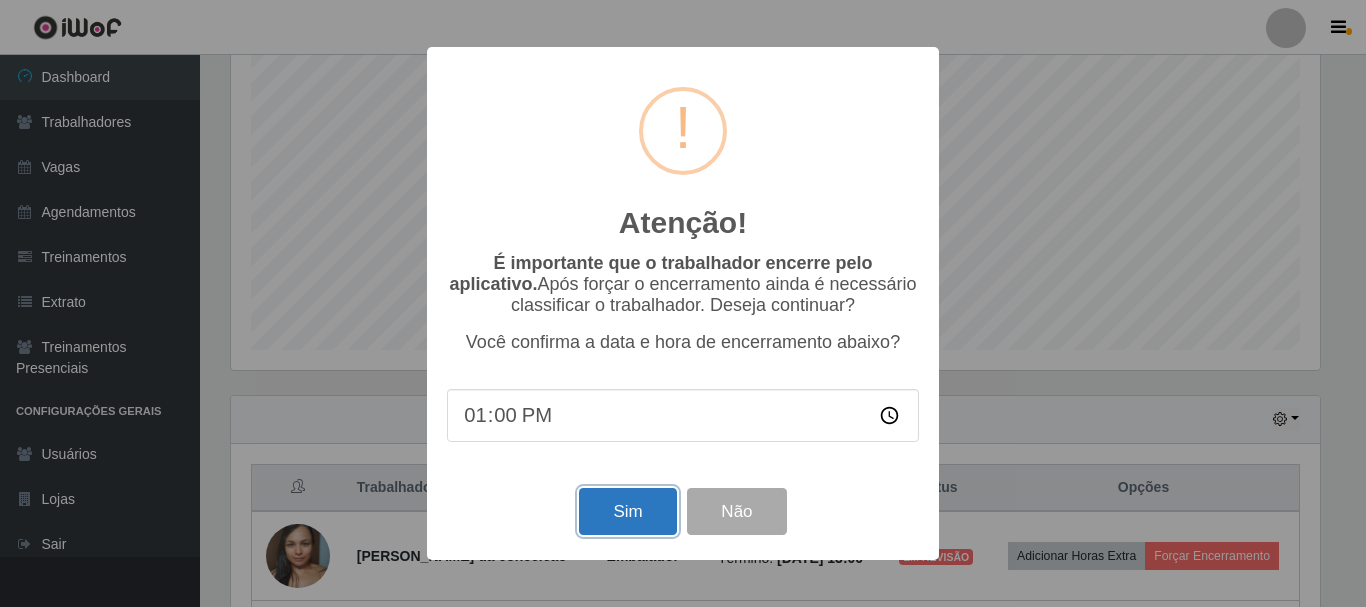 click on "Sim" at bounding box center (627, 511) 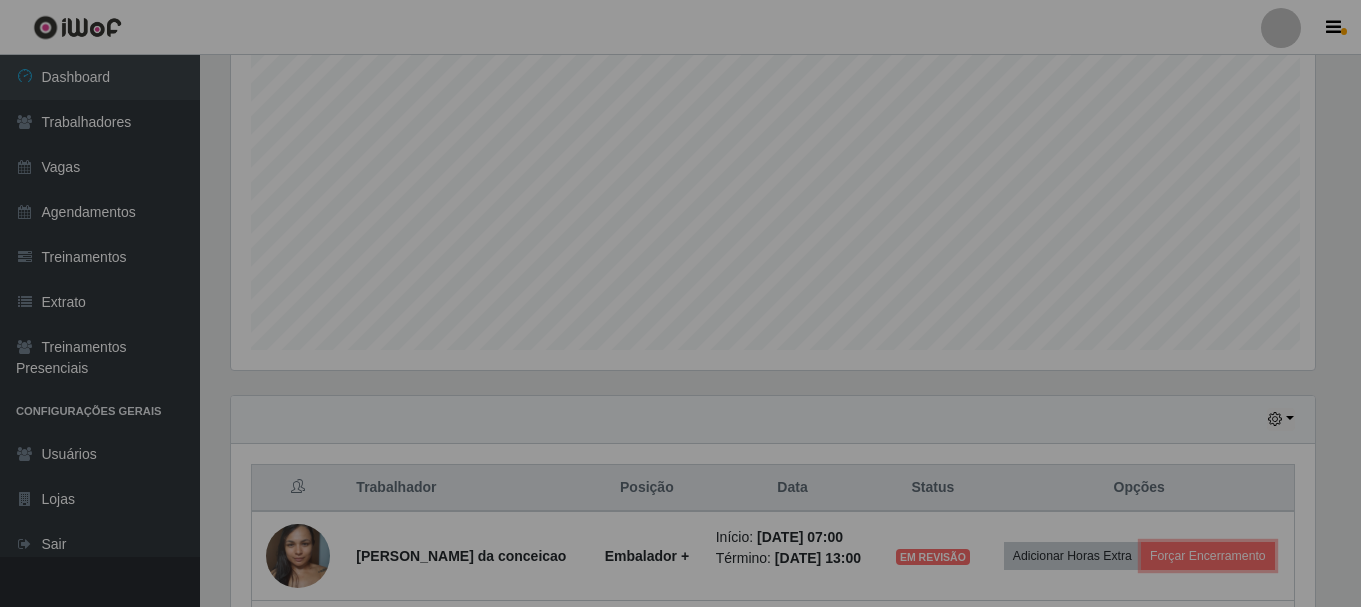 scroll, scrollTop: 999585, scrollLeft: 998901, axis: both 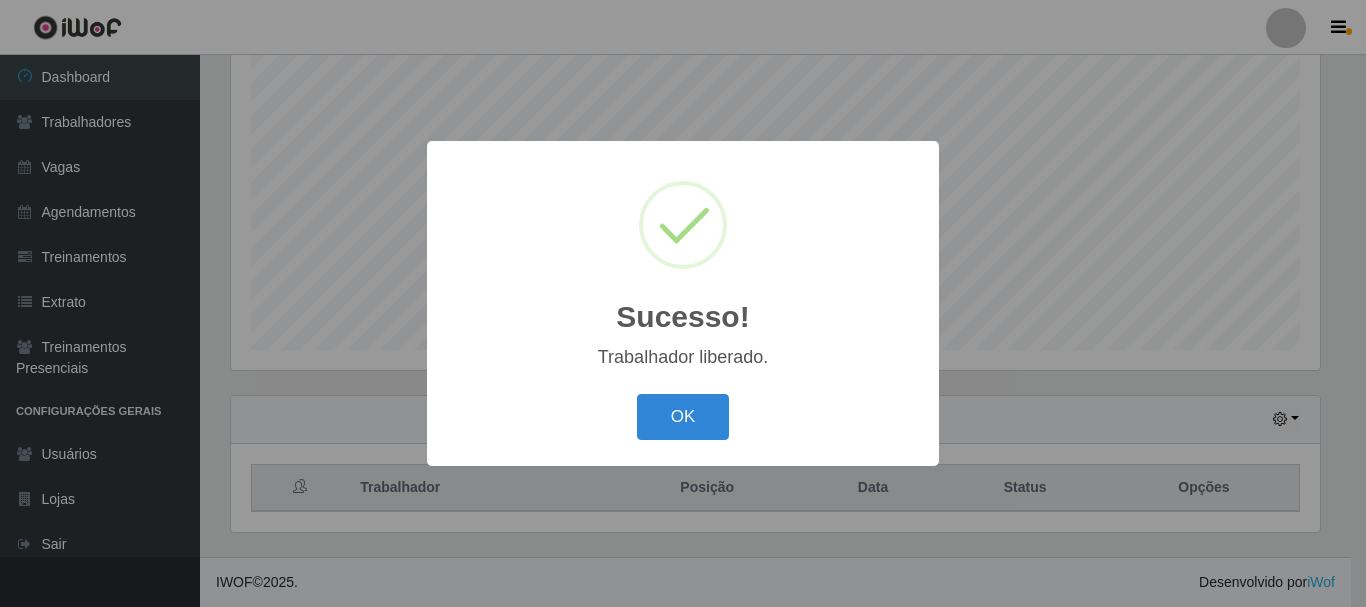 type 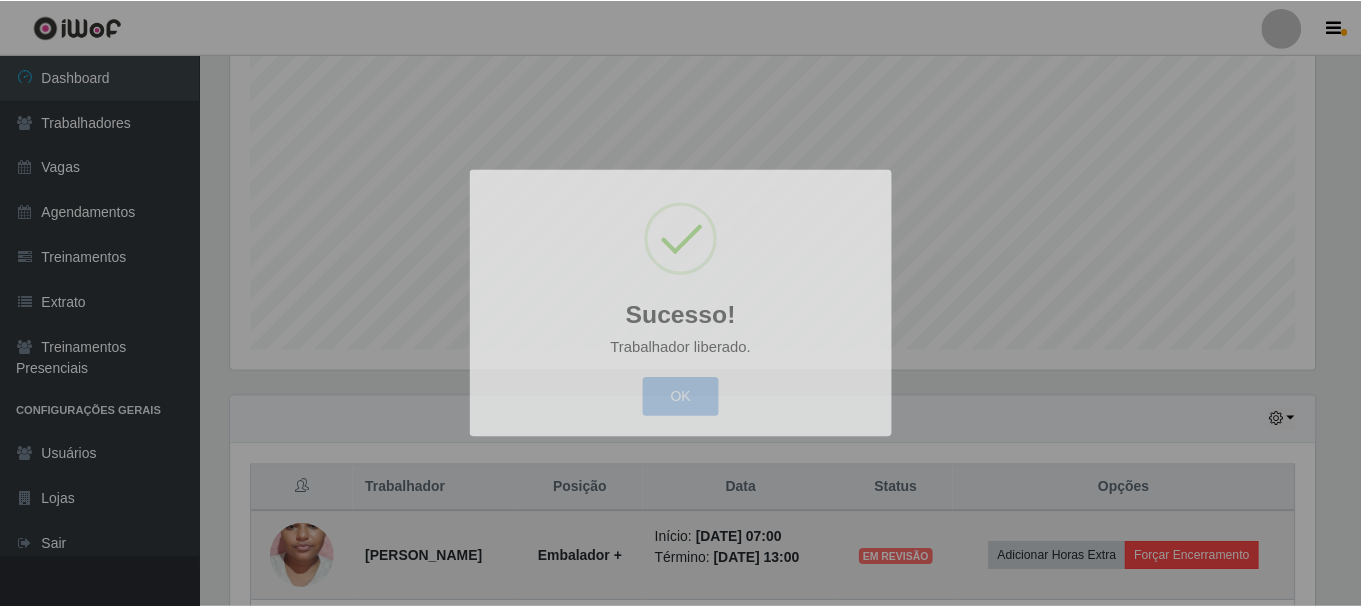 scroll, scrollTop: 999585, scrollLeft: 998901, axis: both 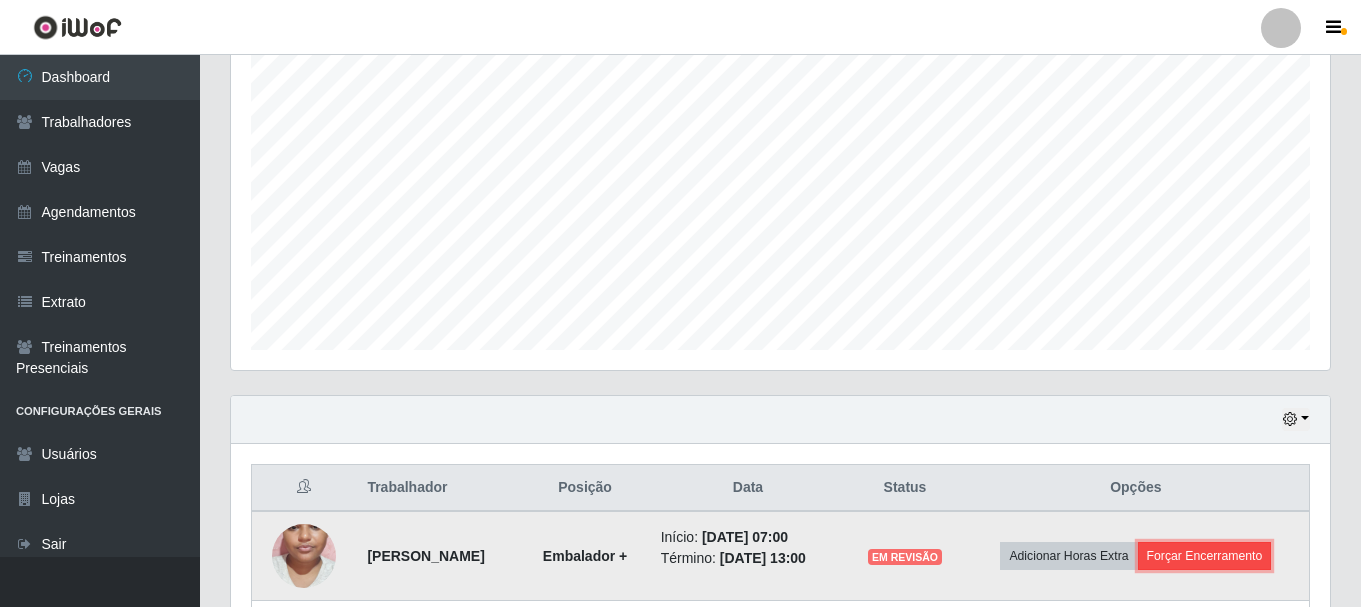 click on "Forçar Encerramento" at bounding box center [1205, 556] 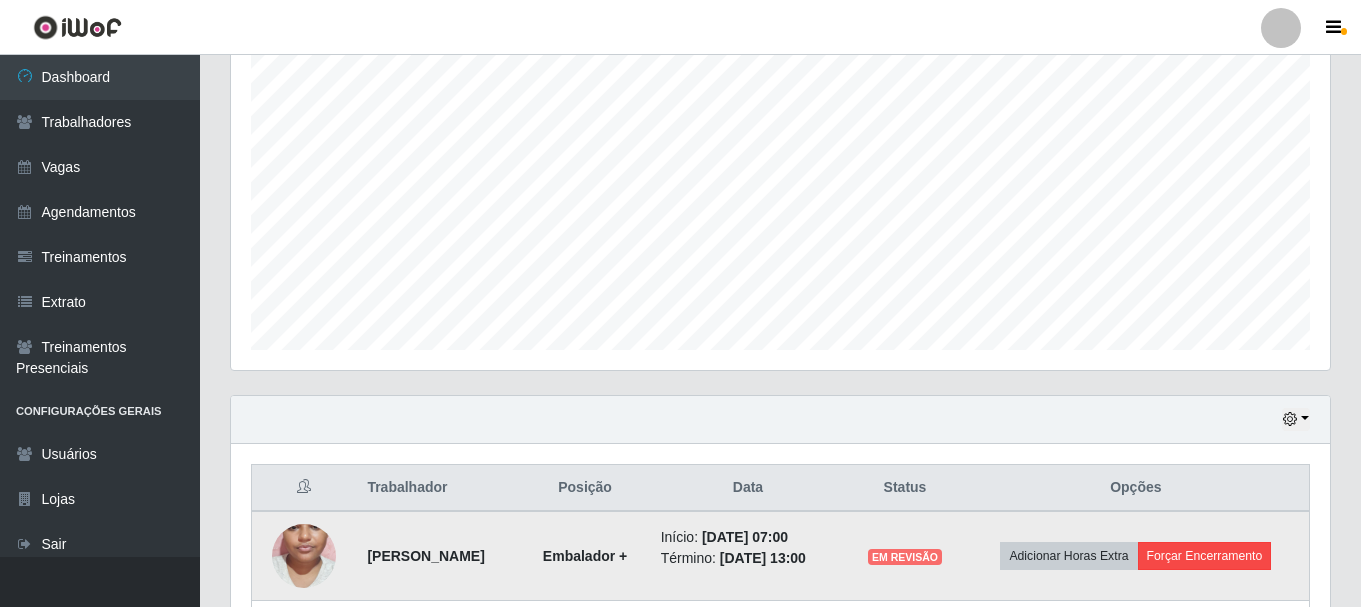 scroll, scrollTop: 999585, scrollLeft: 998911, axis: both 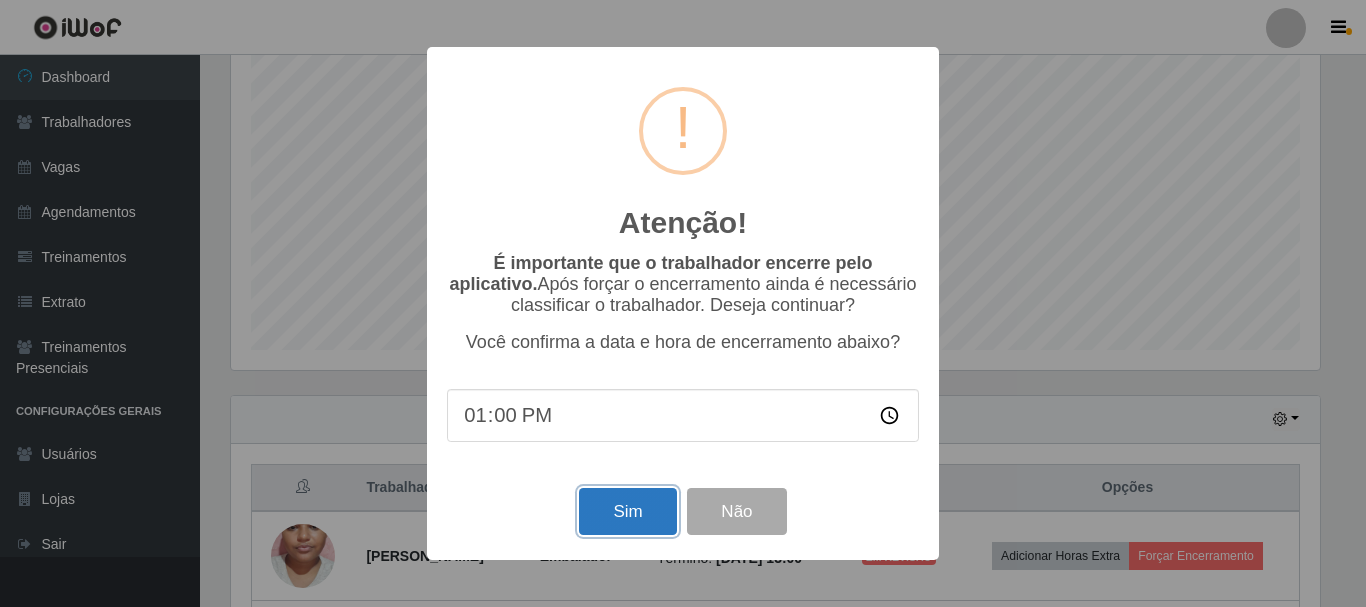 click on "Sim" at bounding box center (627, 511) 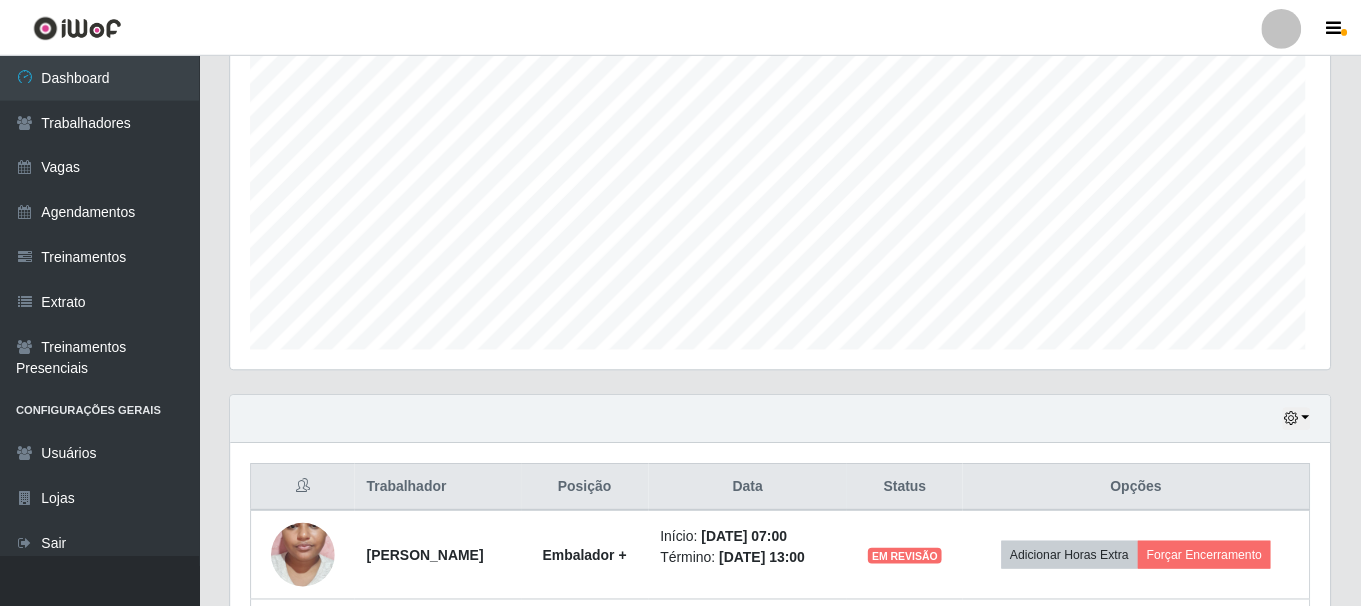 scroll, scrollTop: 999585, scrollLeft: 998901, axis: both 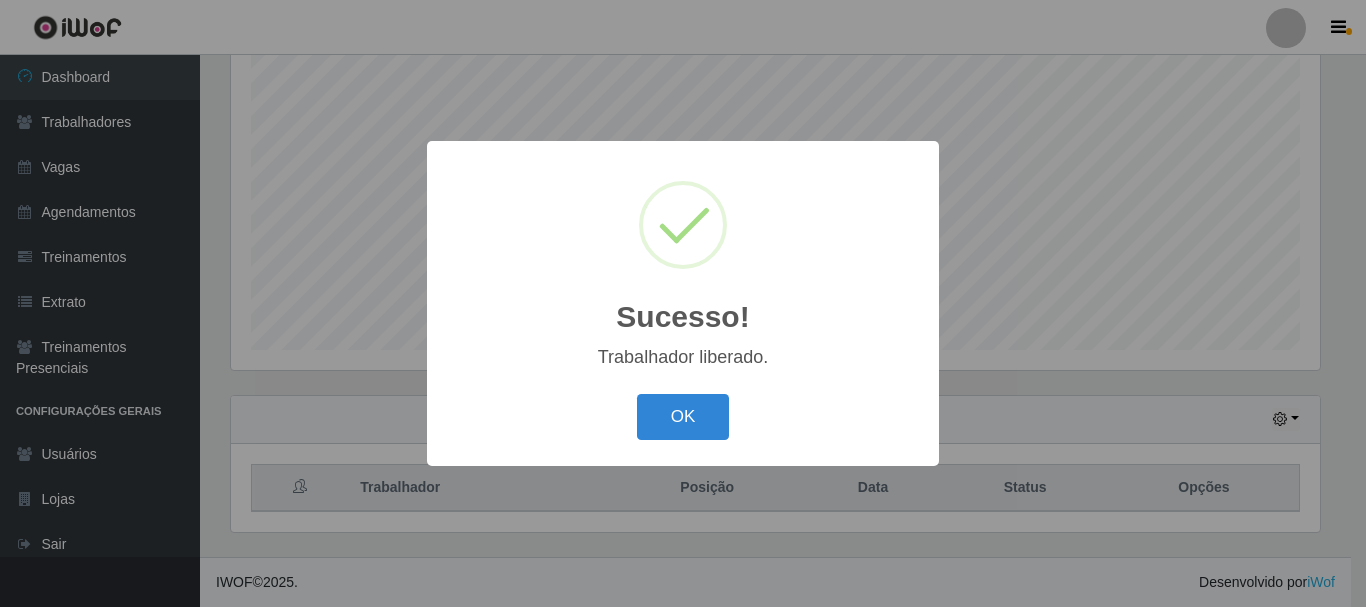 type 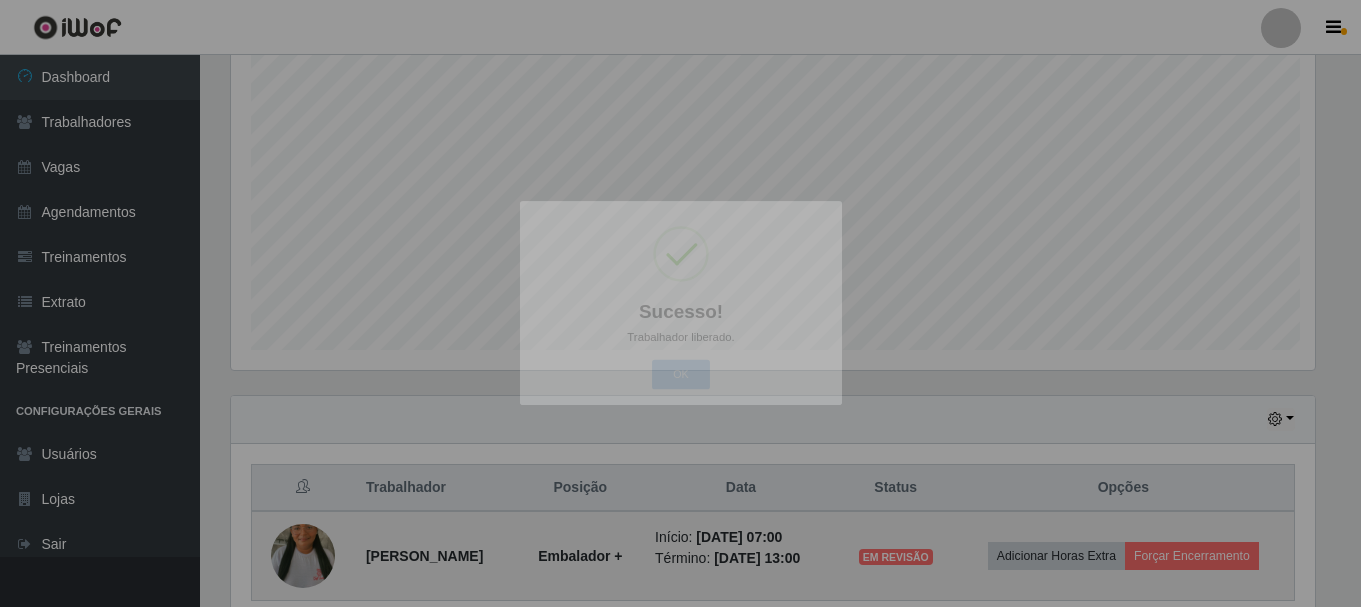 scroll, scrollTop: 999585, scrollLeft: 998901, axis: both 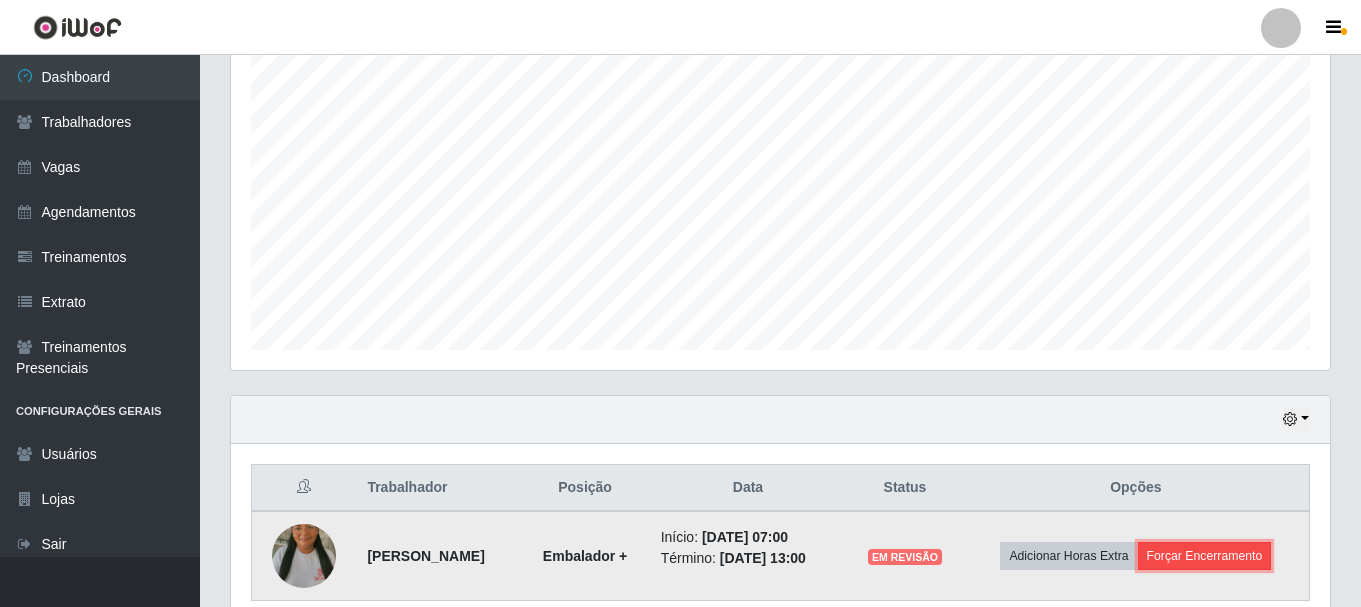 click on "Forçar Encerramento" at bounding box center (1205, 556) 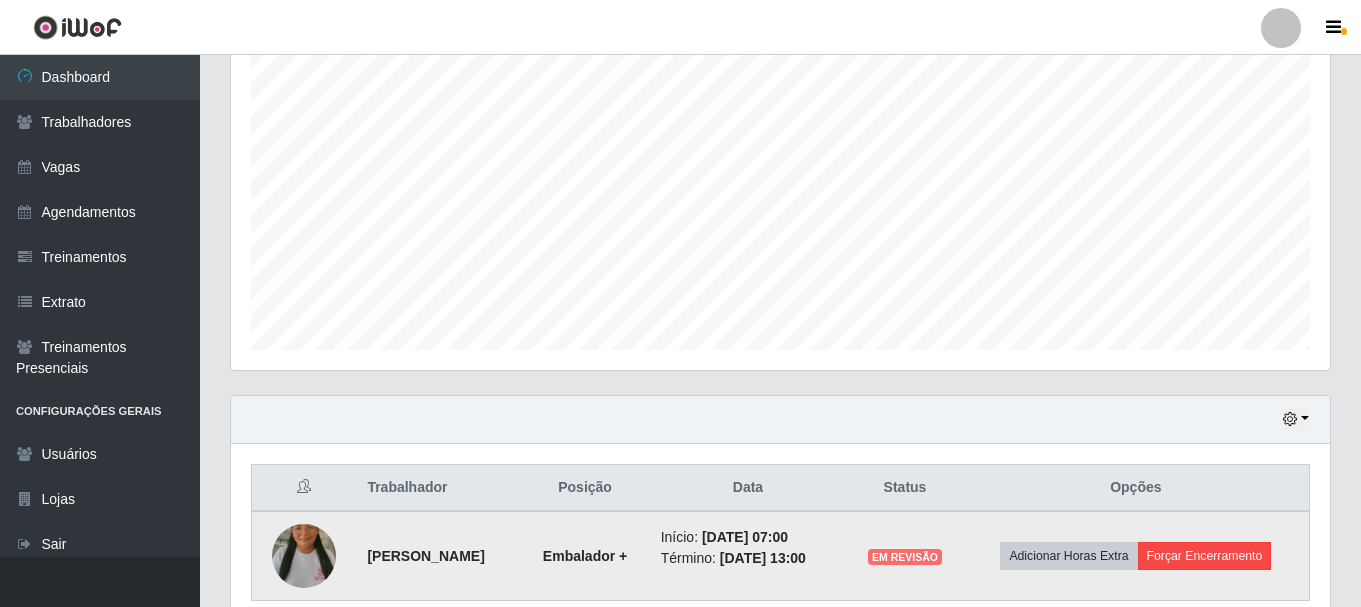 scroll 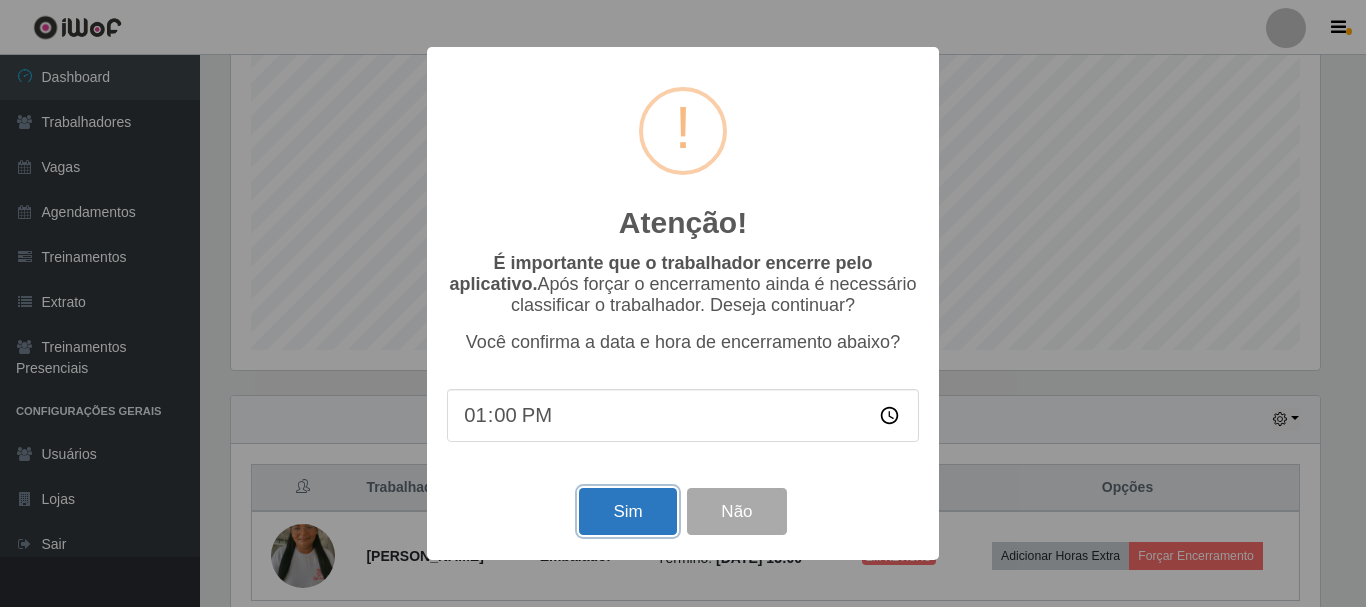 click on "Sim" at bounding box center [627, 511] 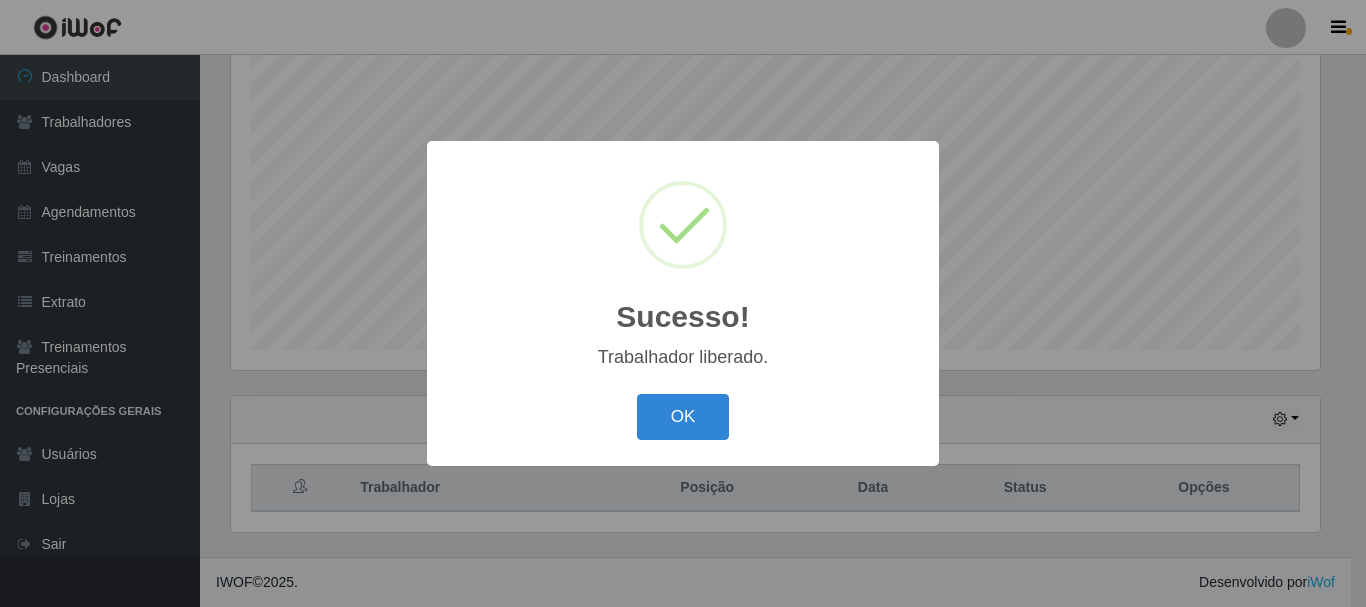type 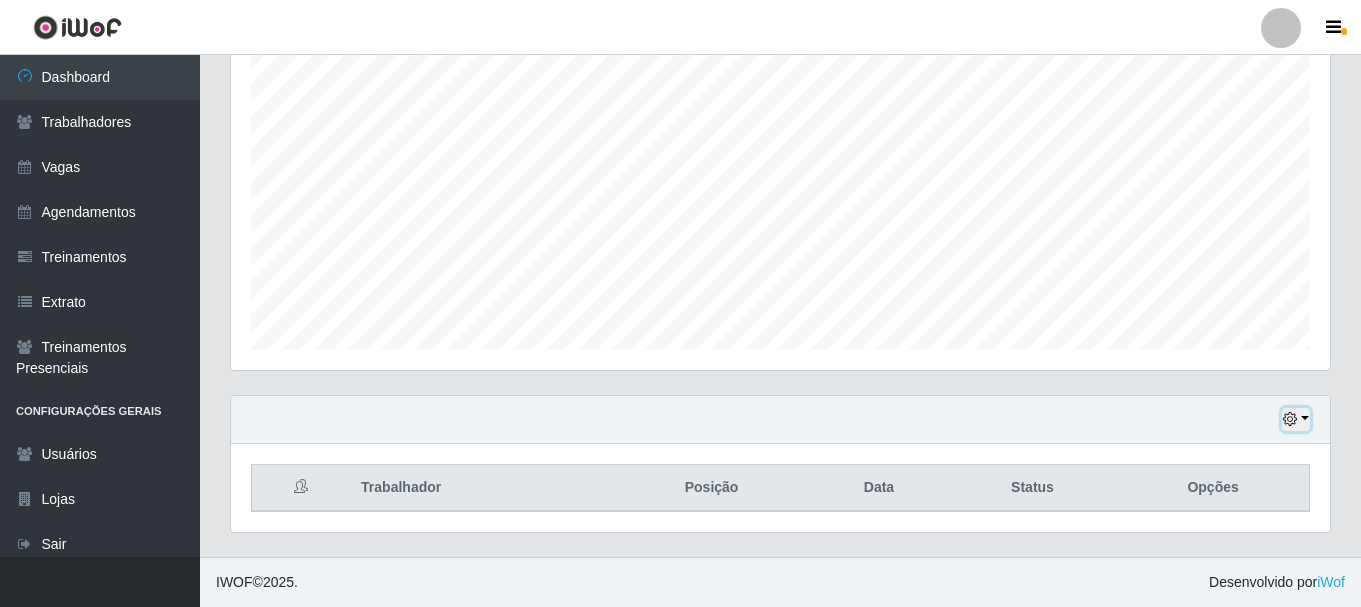click at bounding box center (1296, 419) 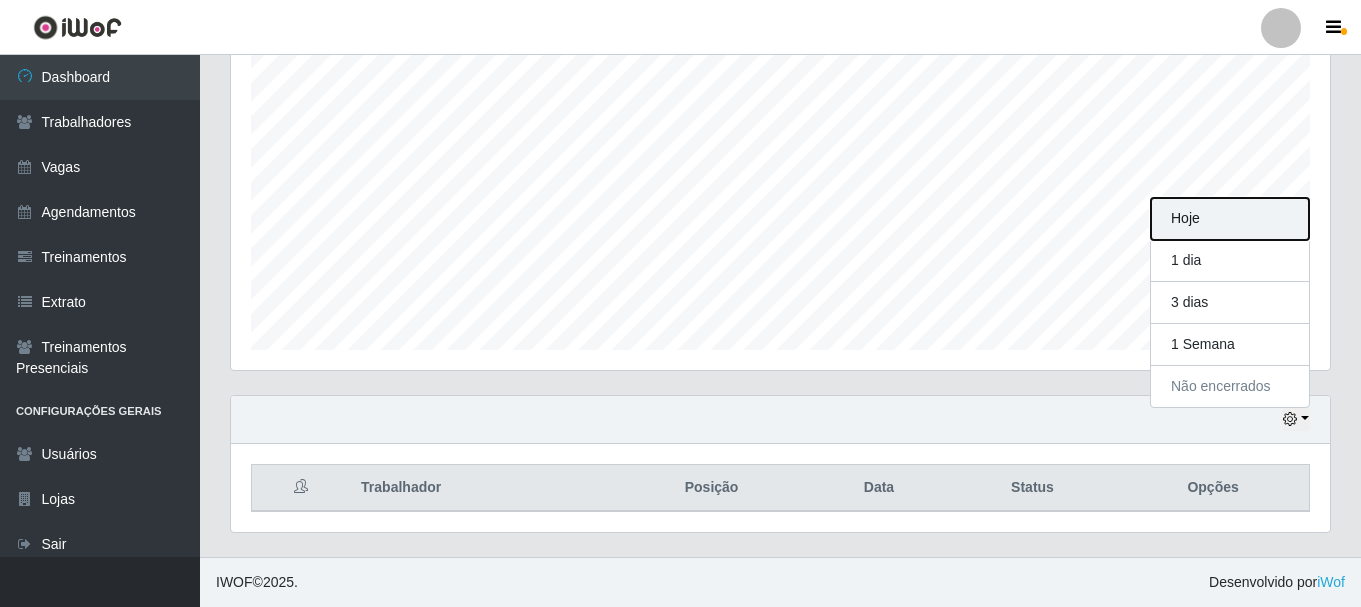 click on "Hoje" at bounding box center (1230, 219) 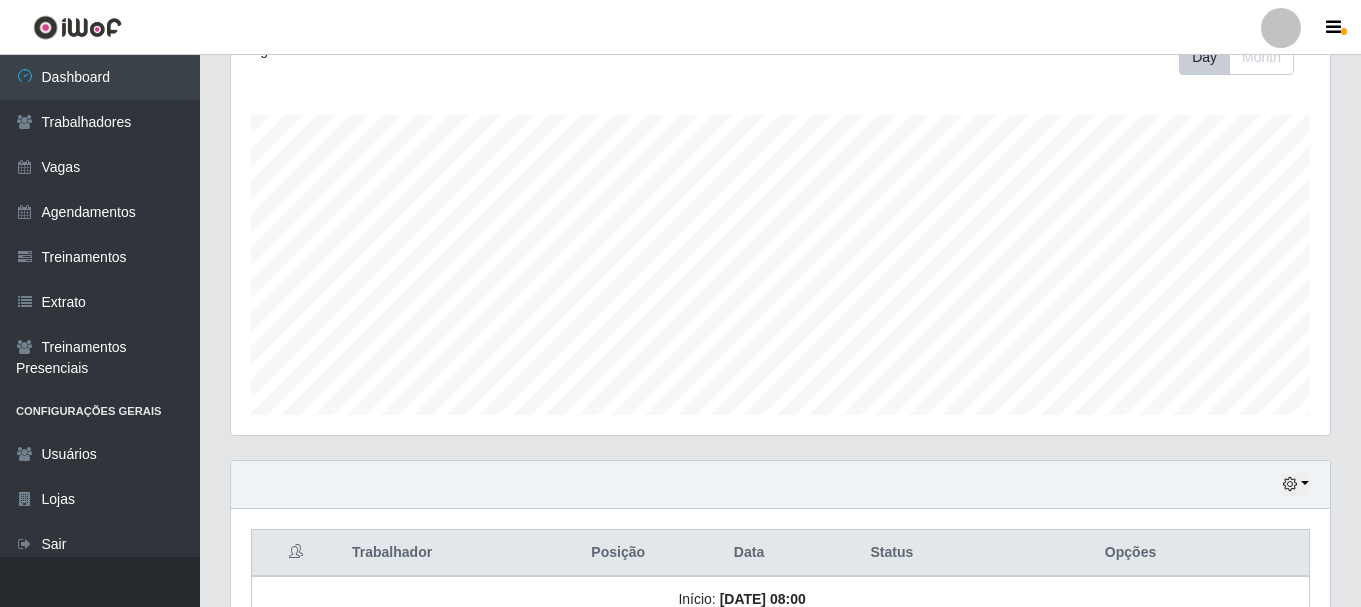 scroll, scrollTop: 200, scrollLeft: 0, axis: vertical 